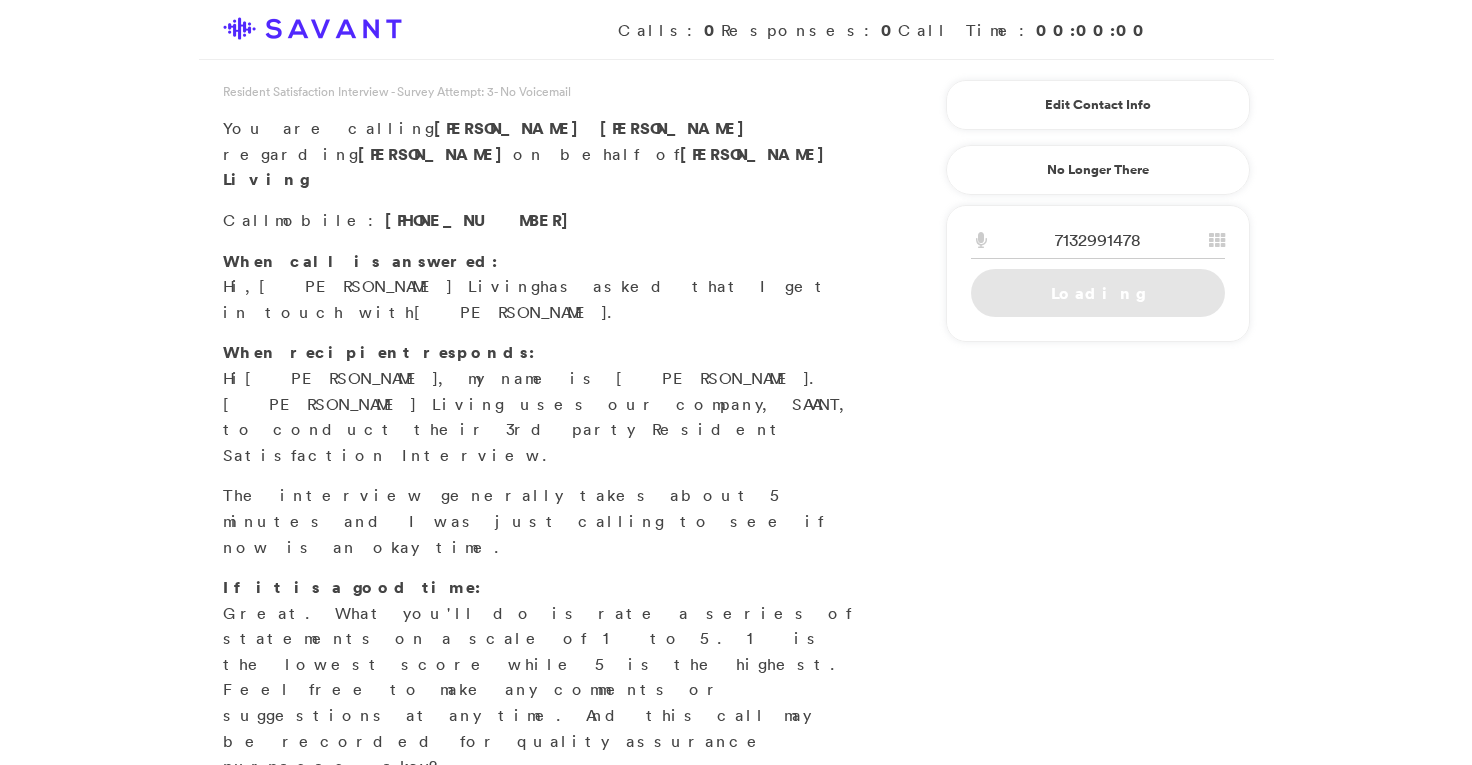 scroll, scrollTop: 0, scrollLeft: 0, axis: both 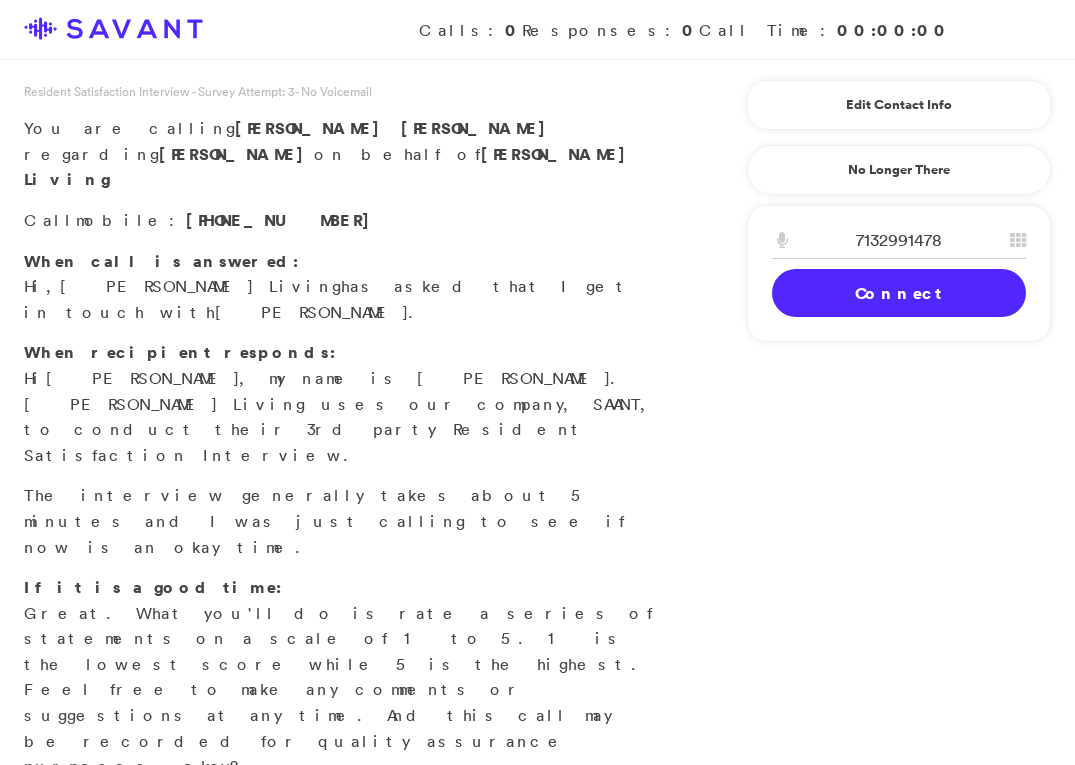 click on "Connect" at bounding box center (899, 293) 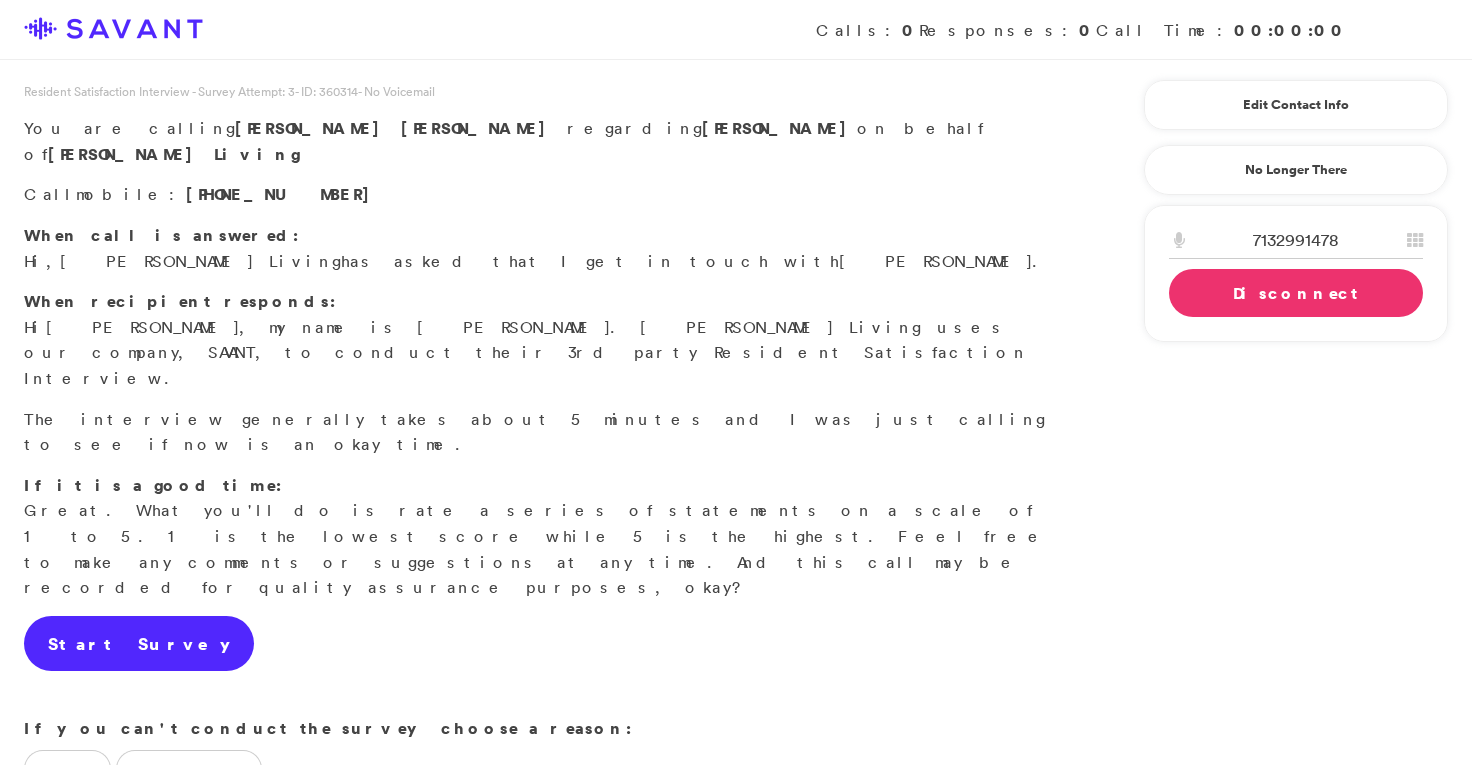 click on "Start Survey" at bounding box center (139, 644) 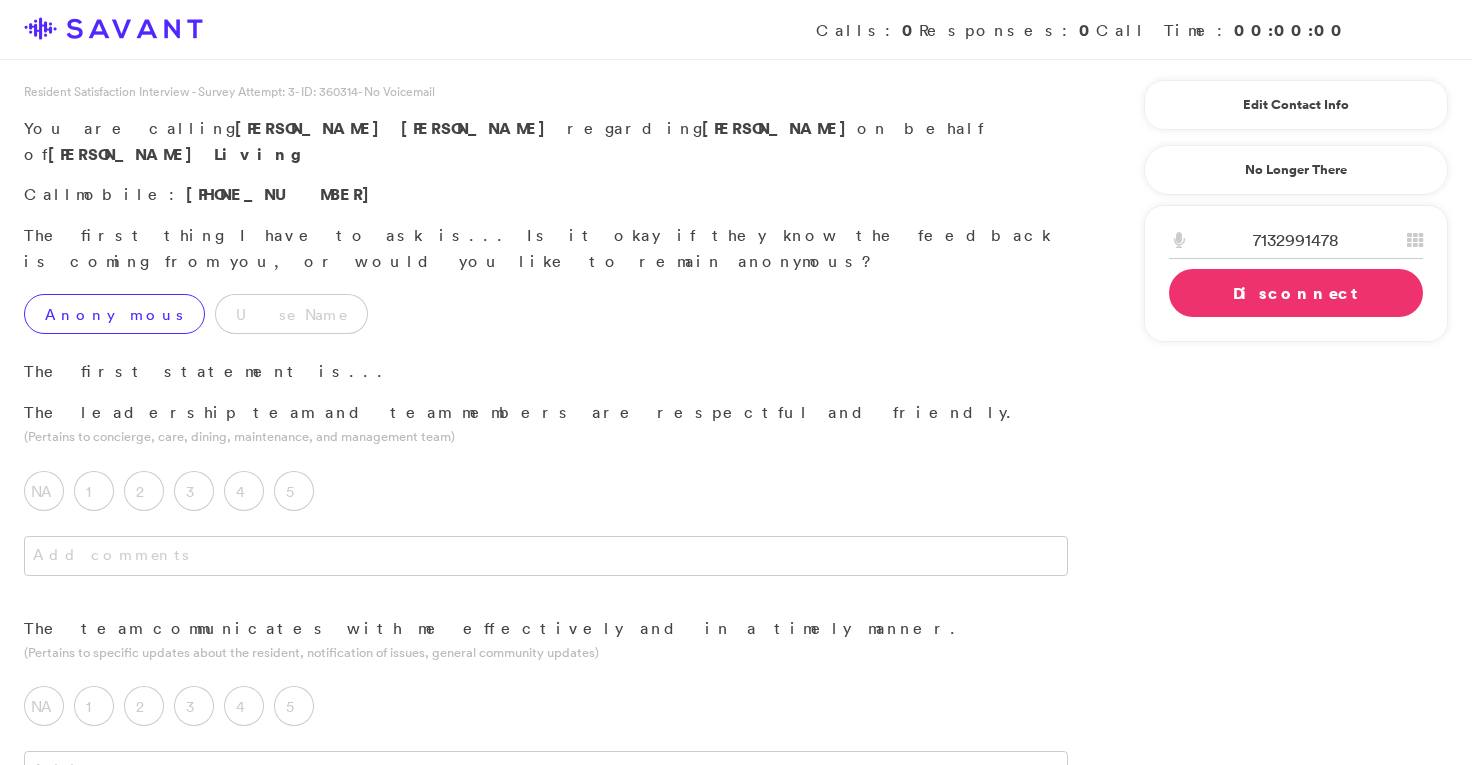 click on "Anonymous" at bounding box center (114, 314) 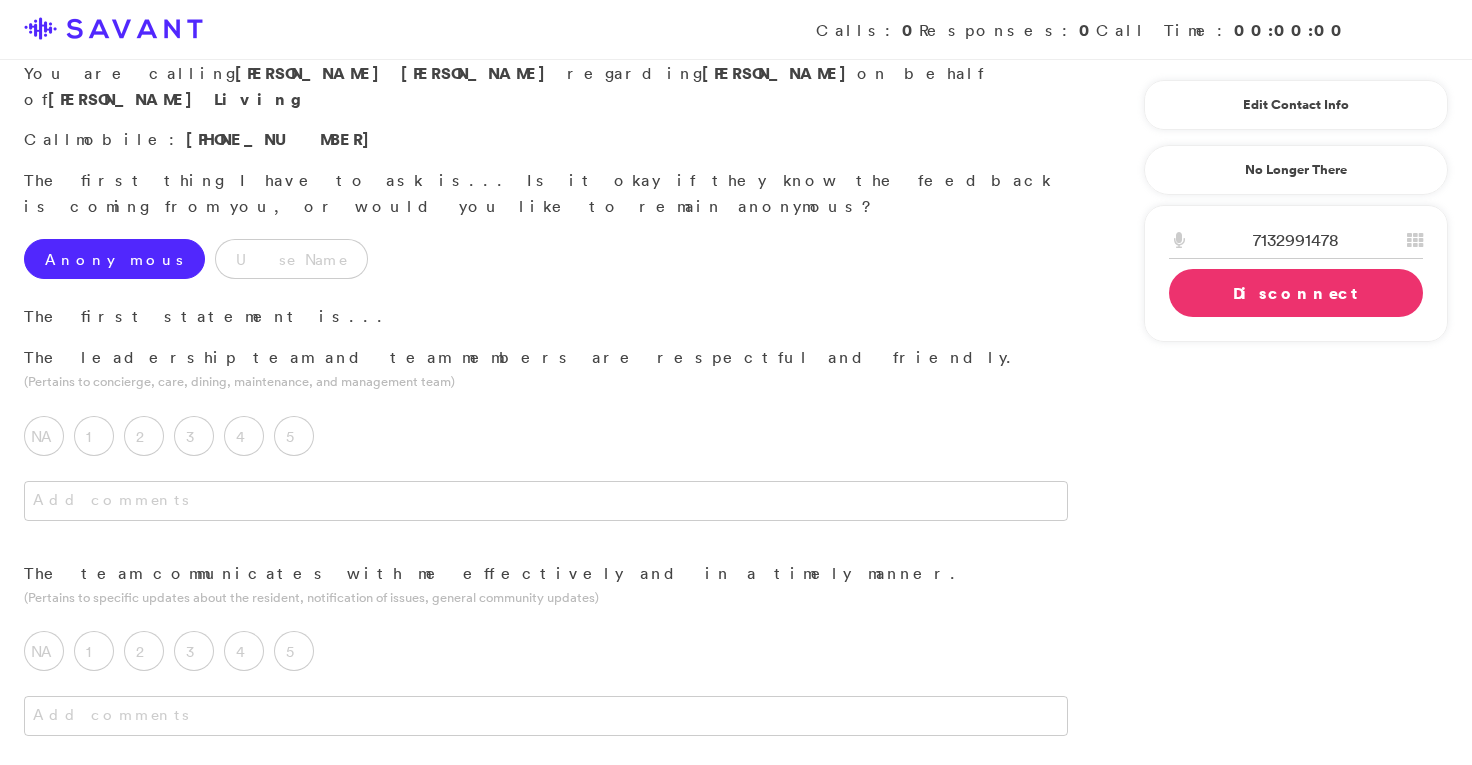scroll, scrollTop: 63, scrollLeft: 0, axis: vertical 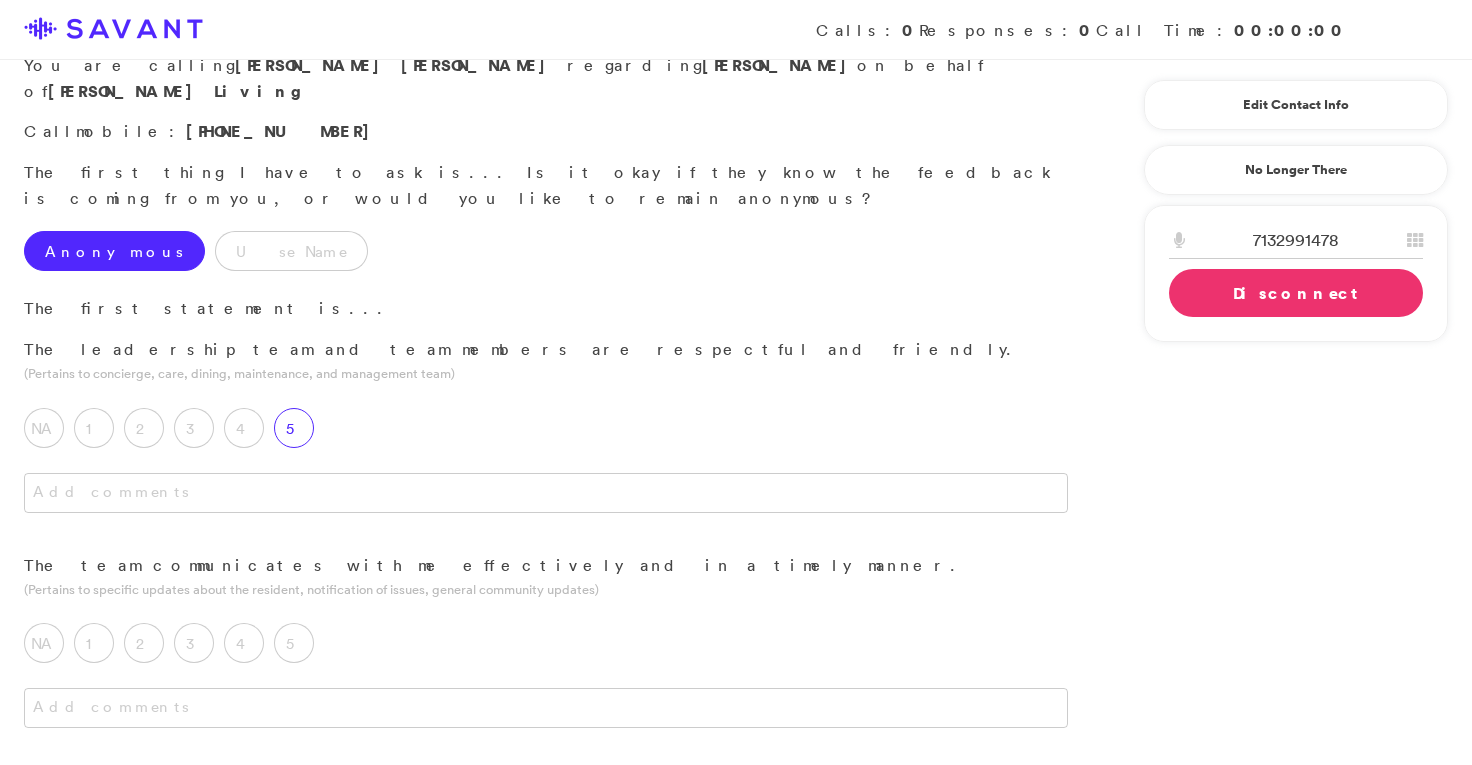 click on "5" at bounding box center (294, 428) 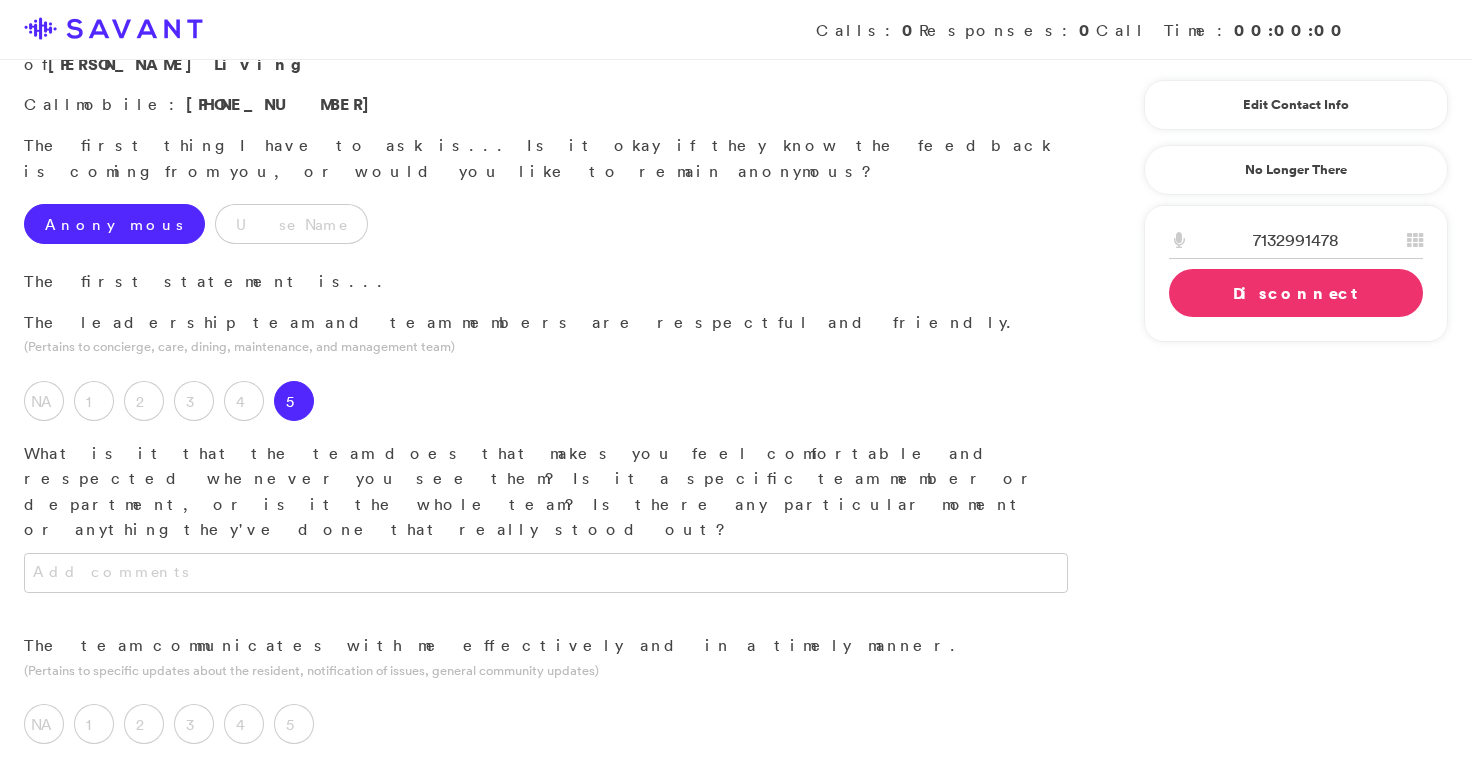 scroll, scrollTop: 97, scrollLeft: 0, axis: vertical 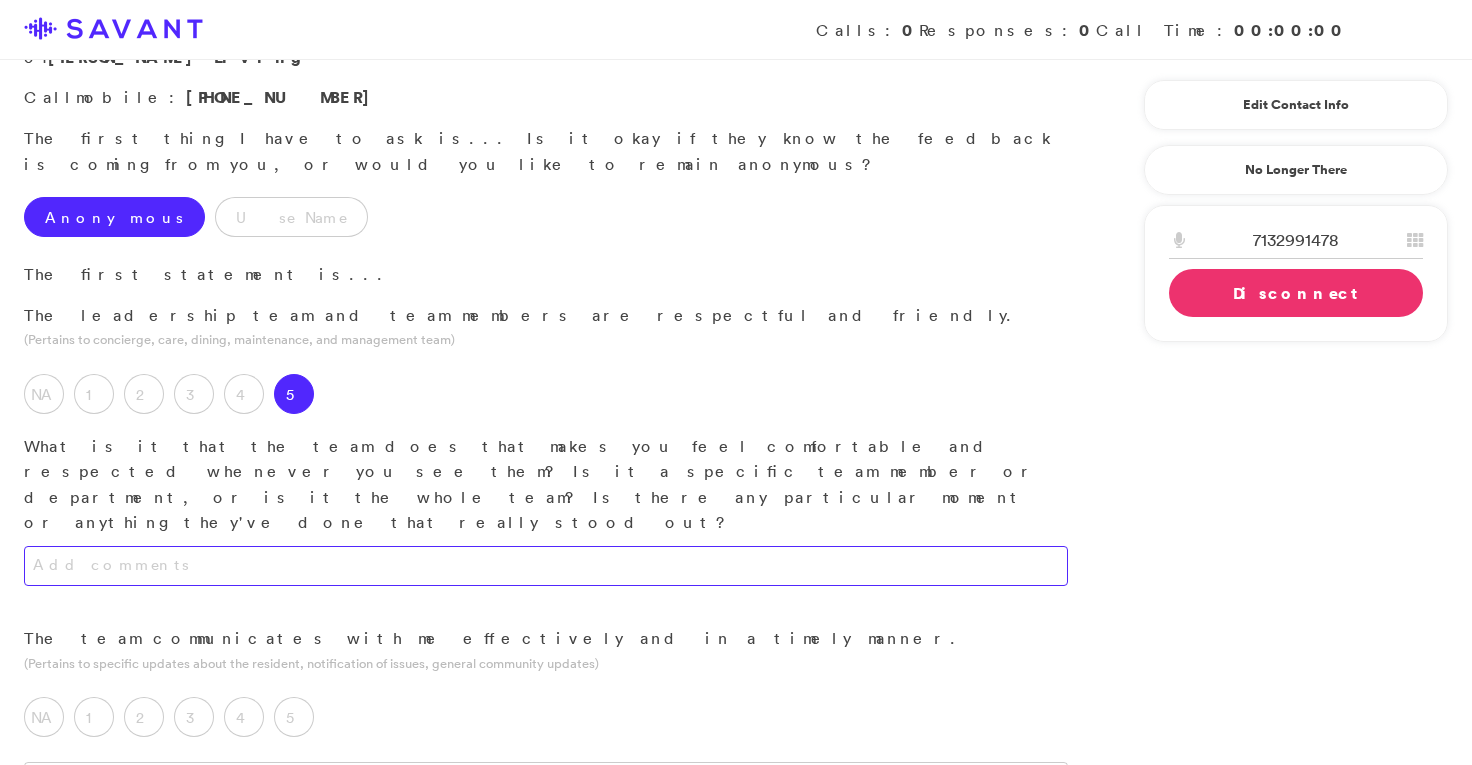 click at bounding box center (546, 566) 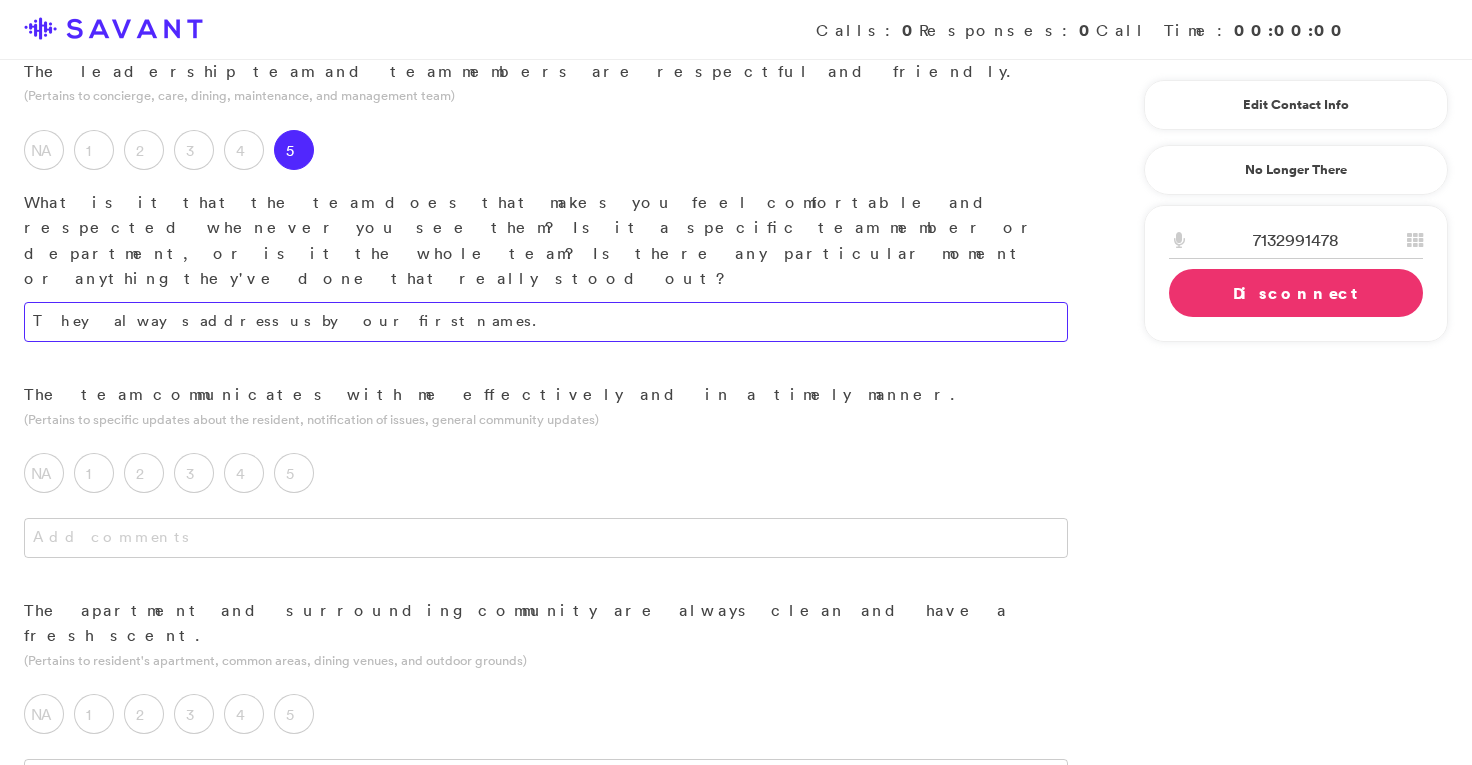 scroll, scrollTop: 345, scrollLeft: 0, axis: vertical 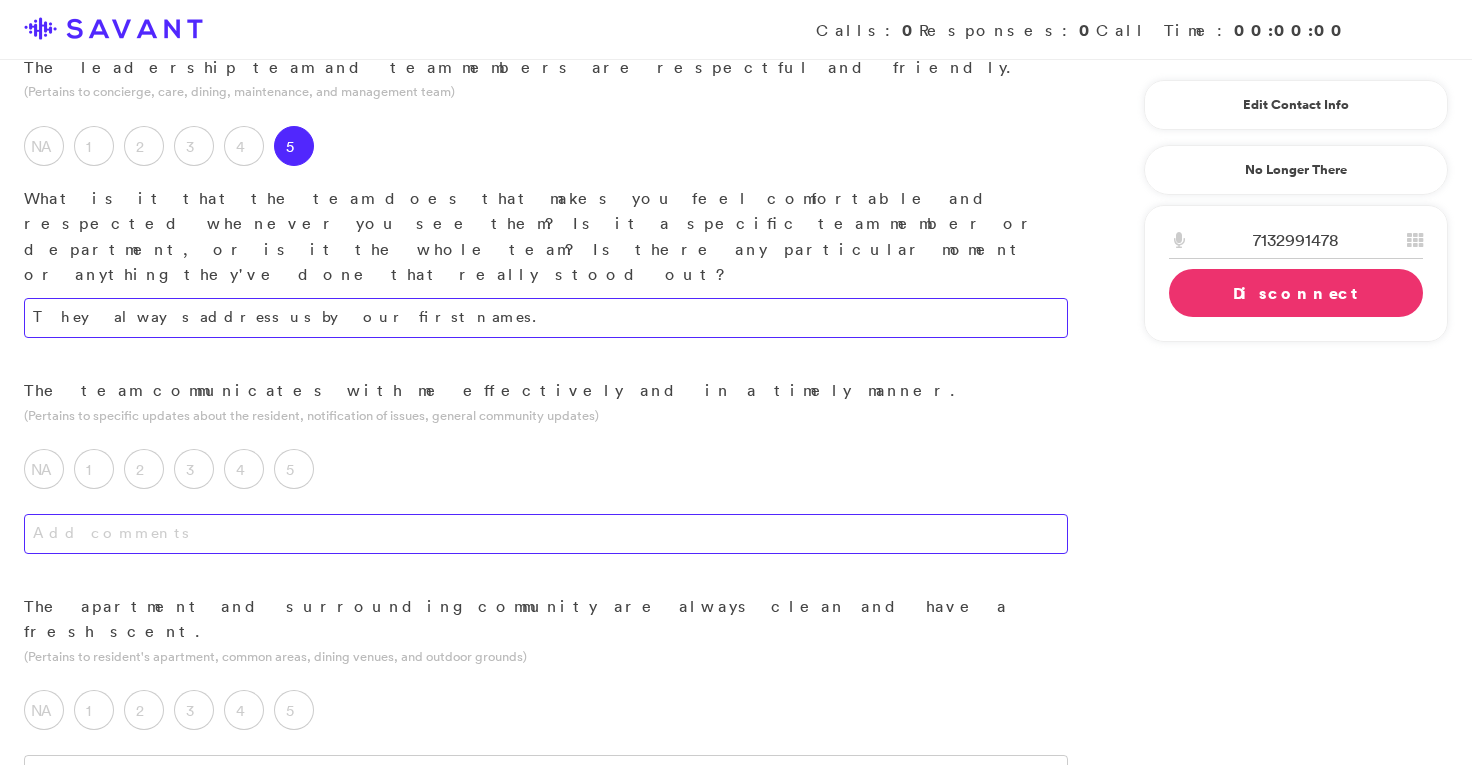 type on "They always address us by our first names." 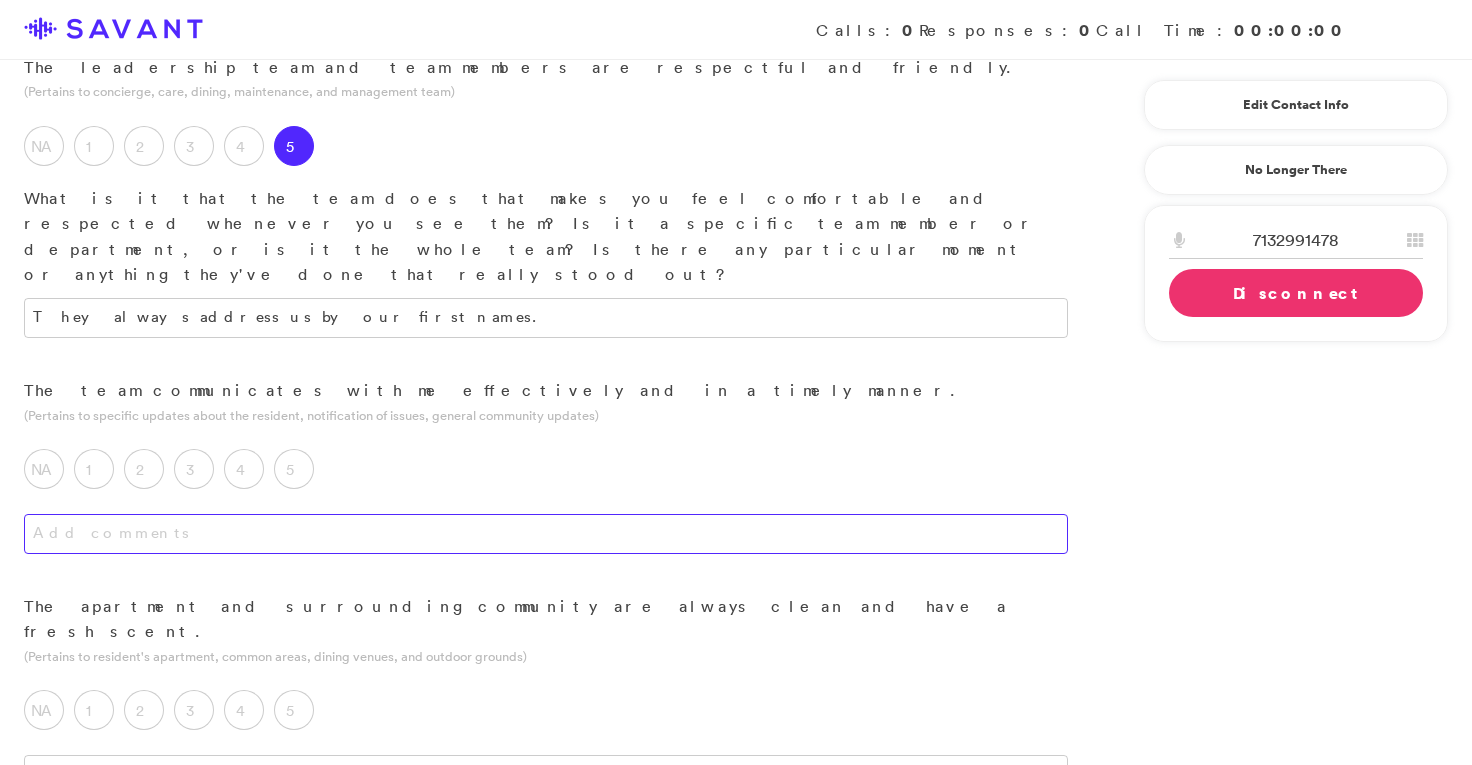 click at bounding box center (546, 534) 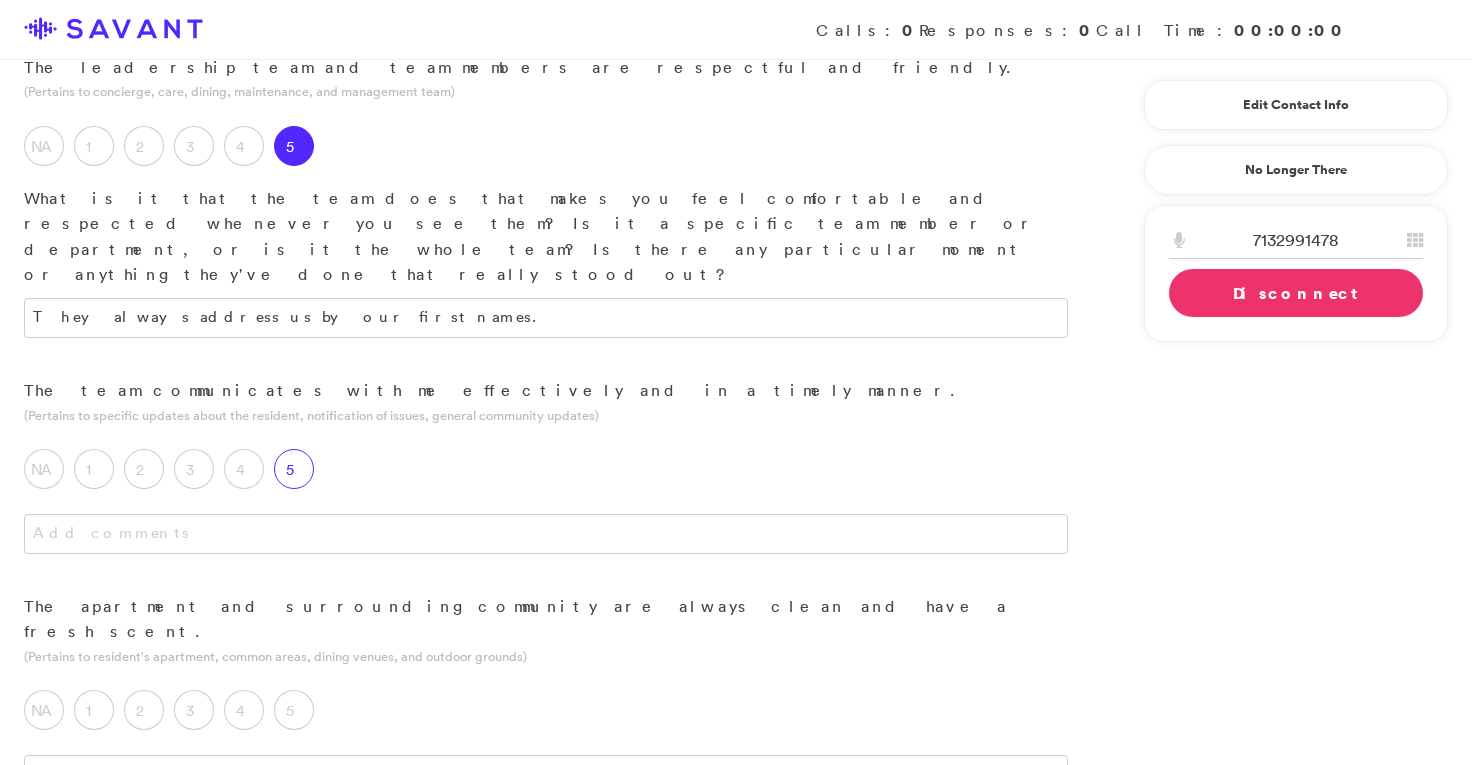 click on "5" at bounding box center [294, 469] 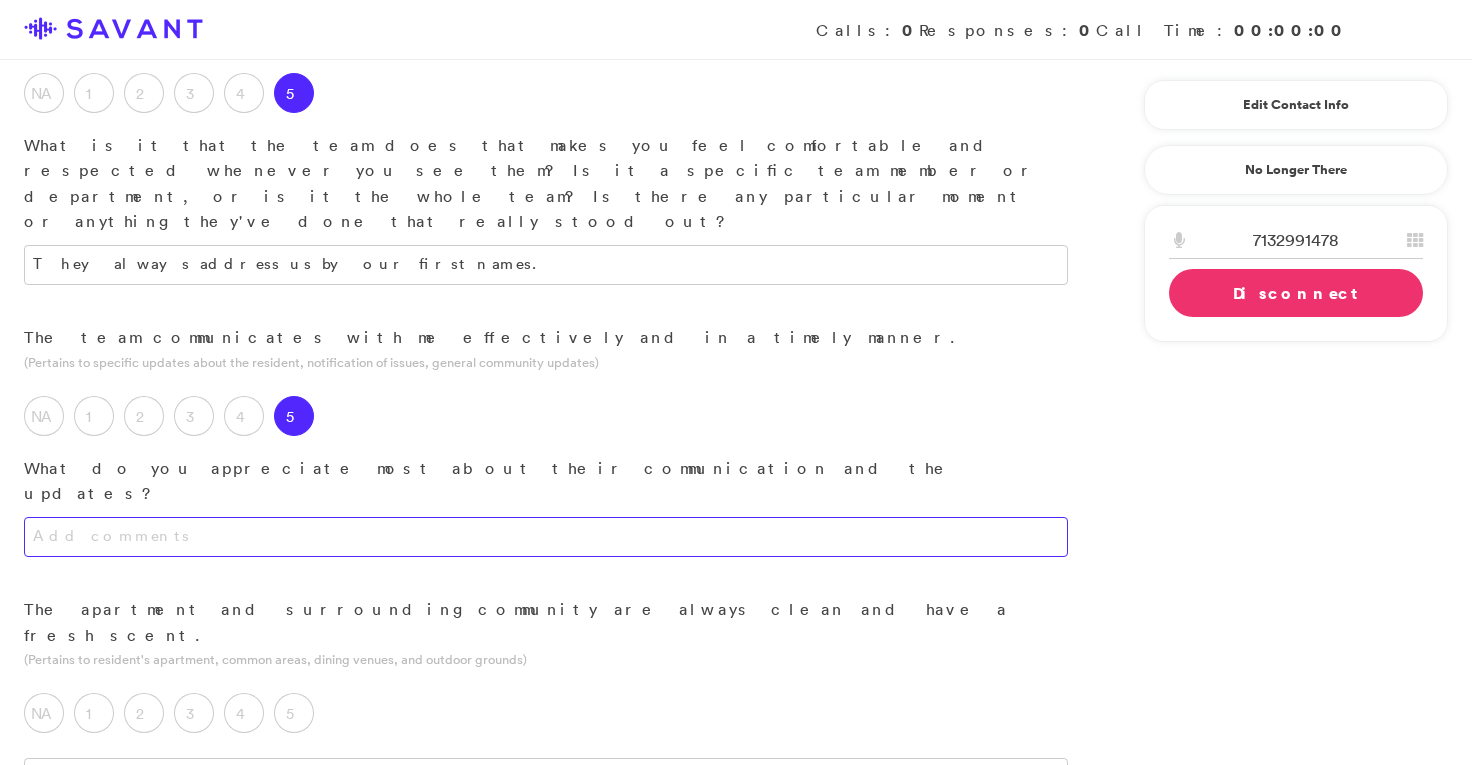scroll, scrollTop: 425, scrollLeft: 0, axis: vertical 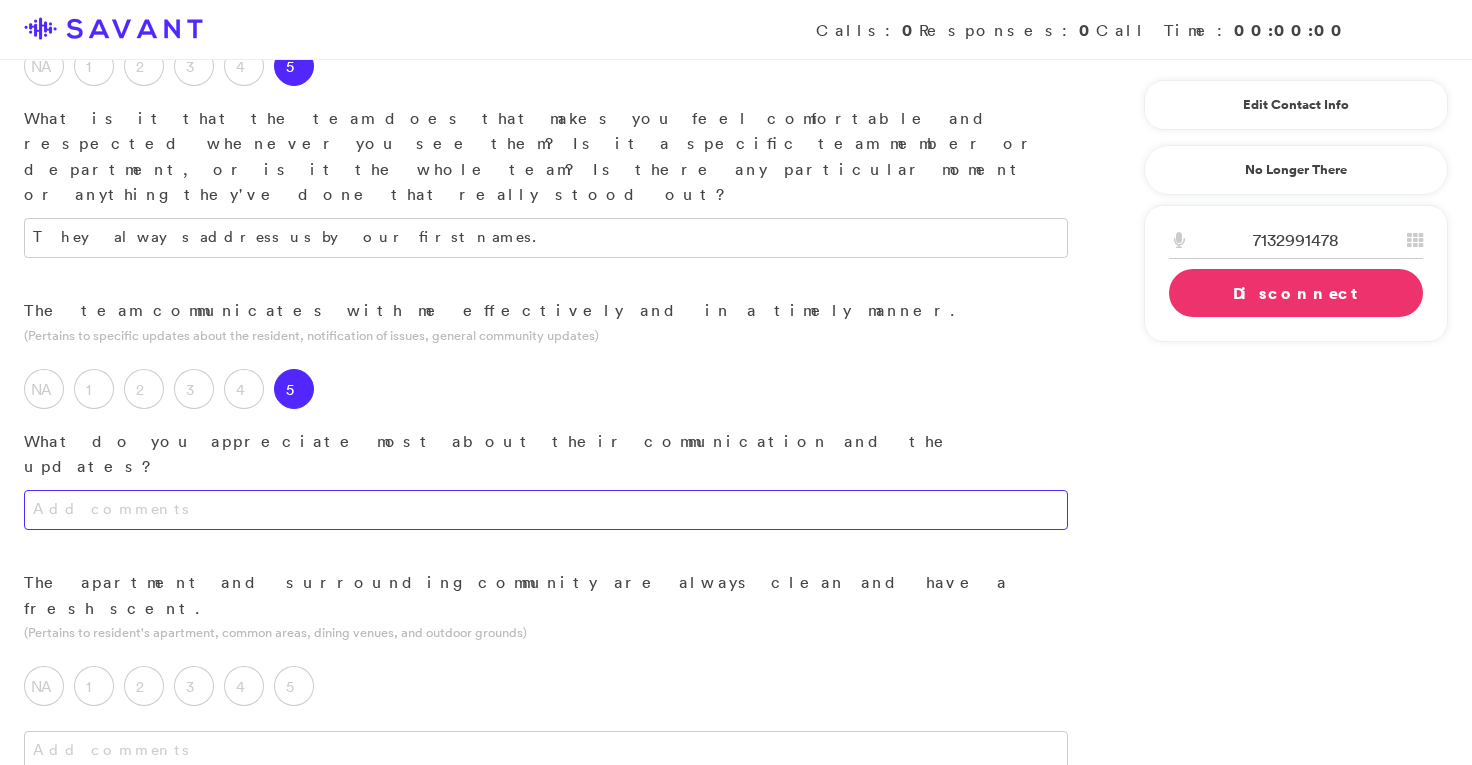 click at bounding box center [546, 510] 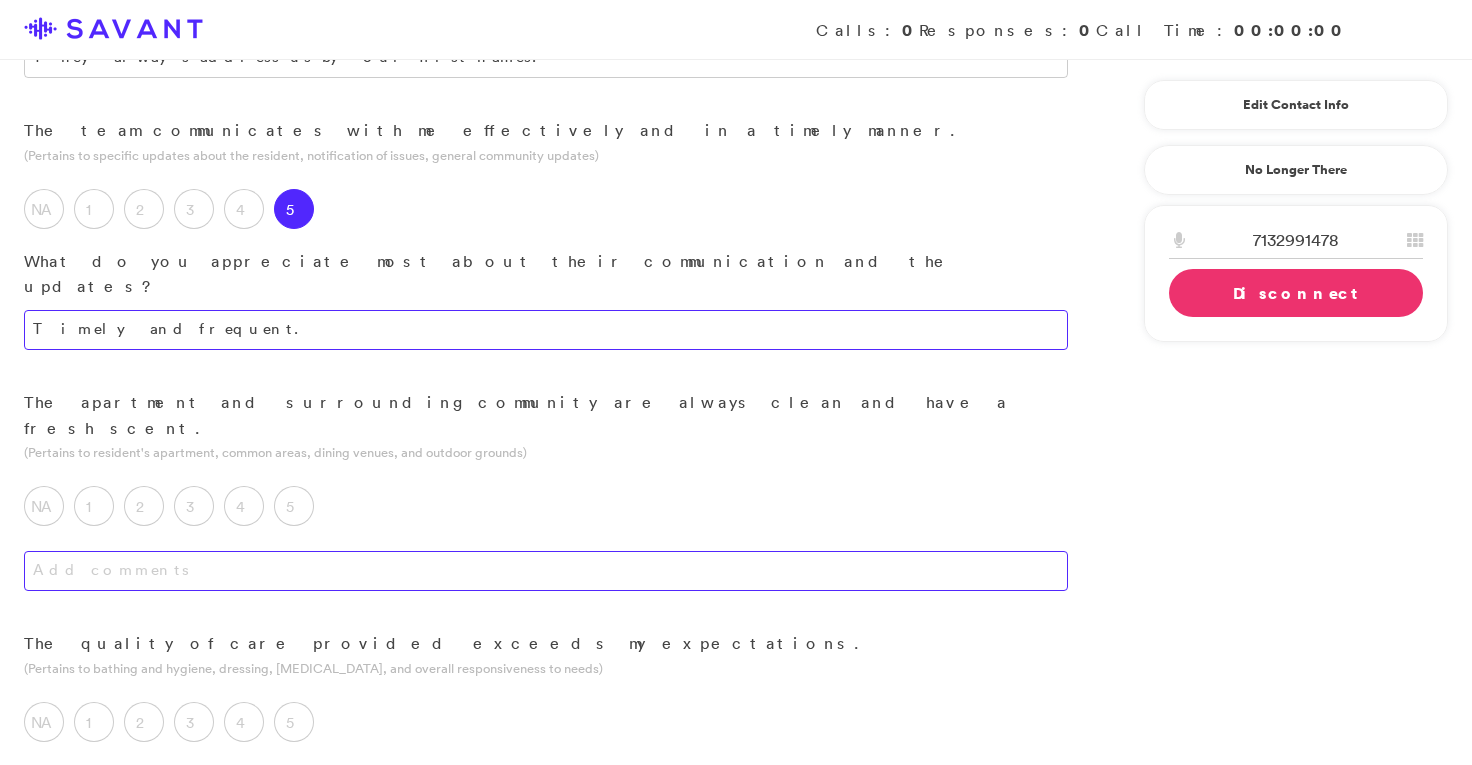 scroll, scrollTop: 617, scrollLeft: 0, axis: vertical 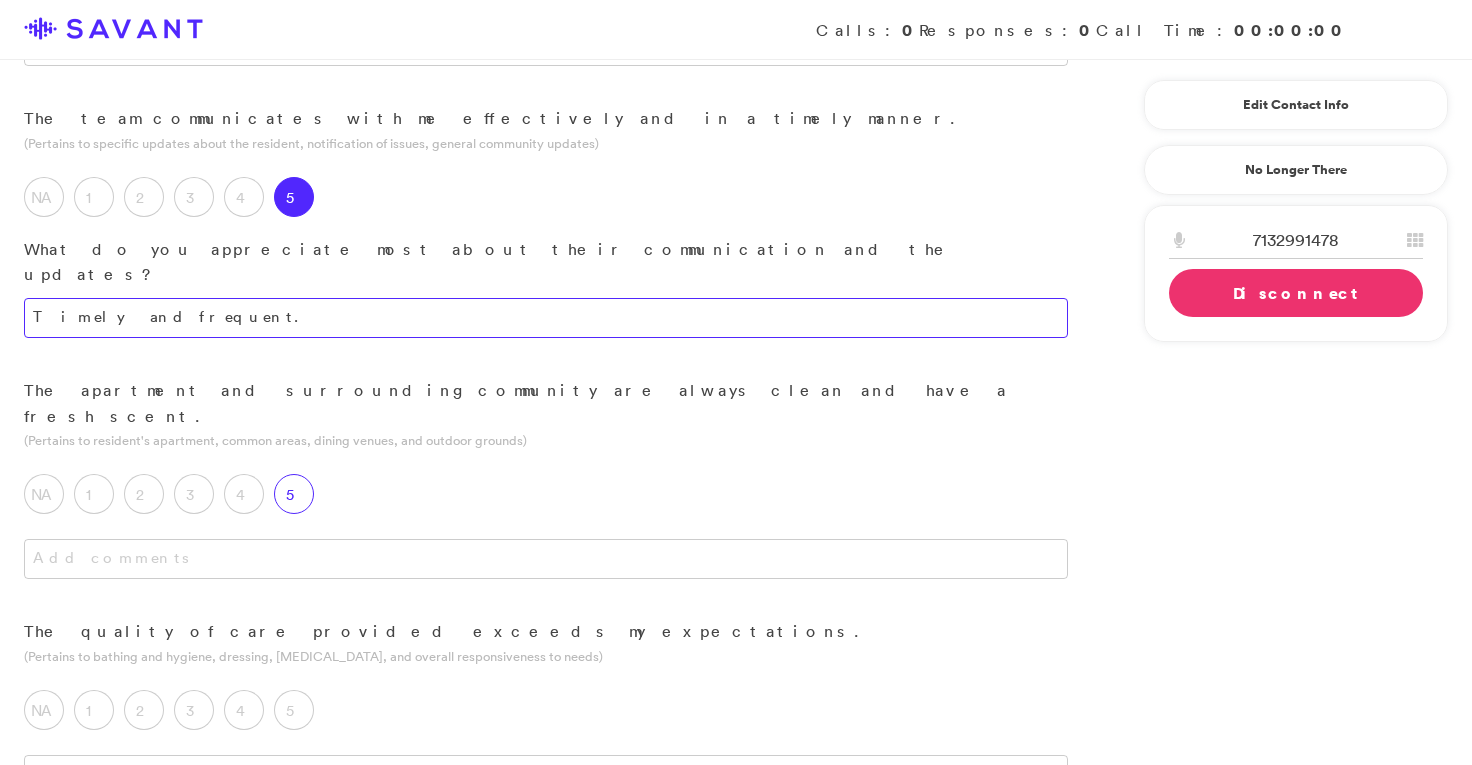 type on "Timely and frequent." 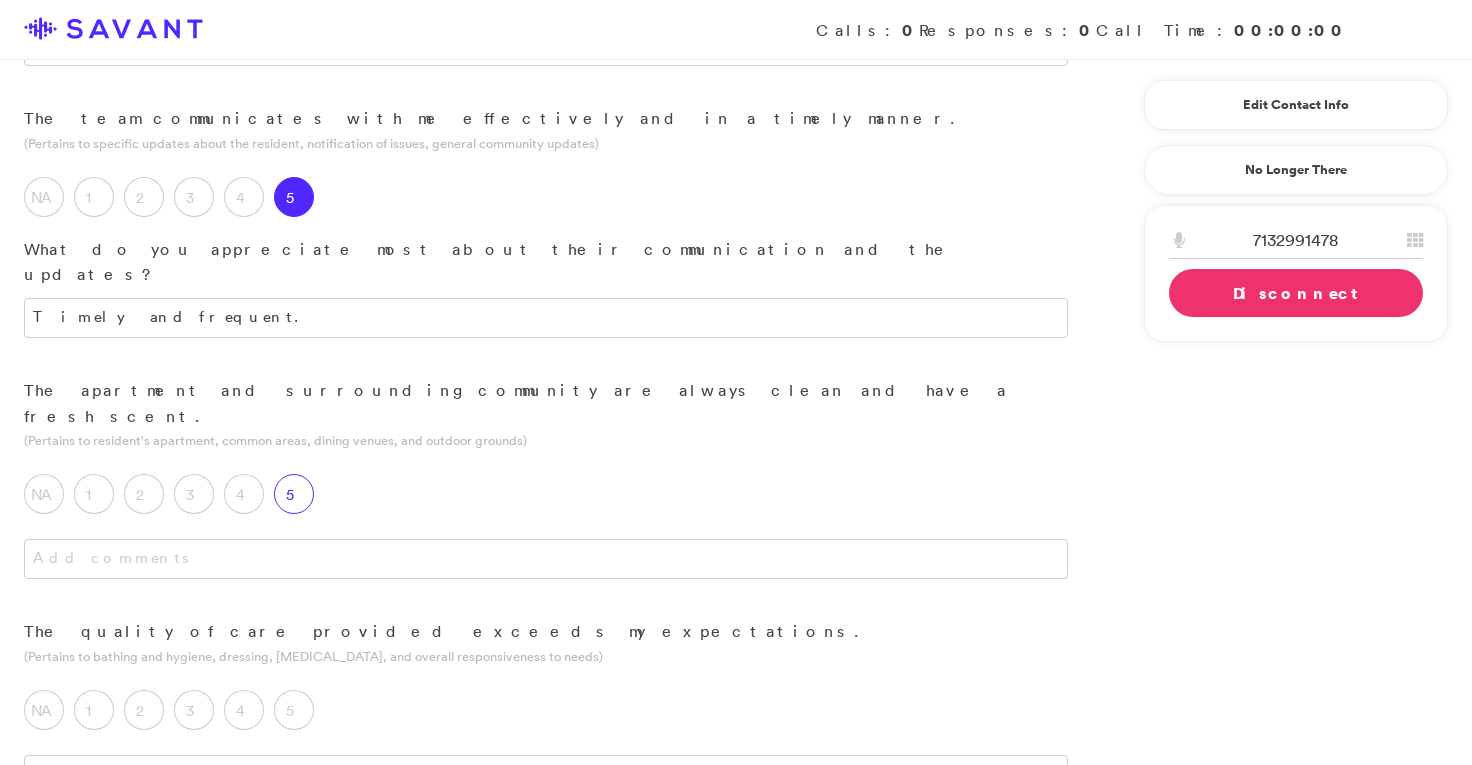 click on "5" at bounding box center (294, 494) 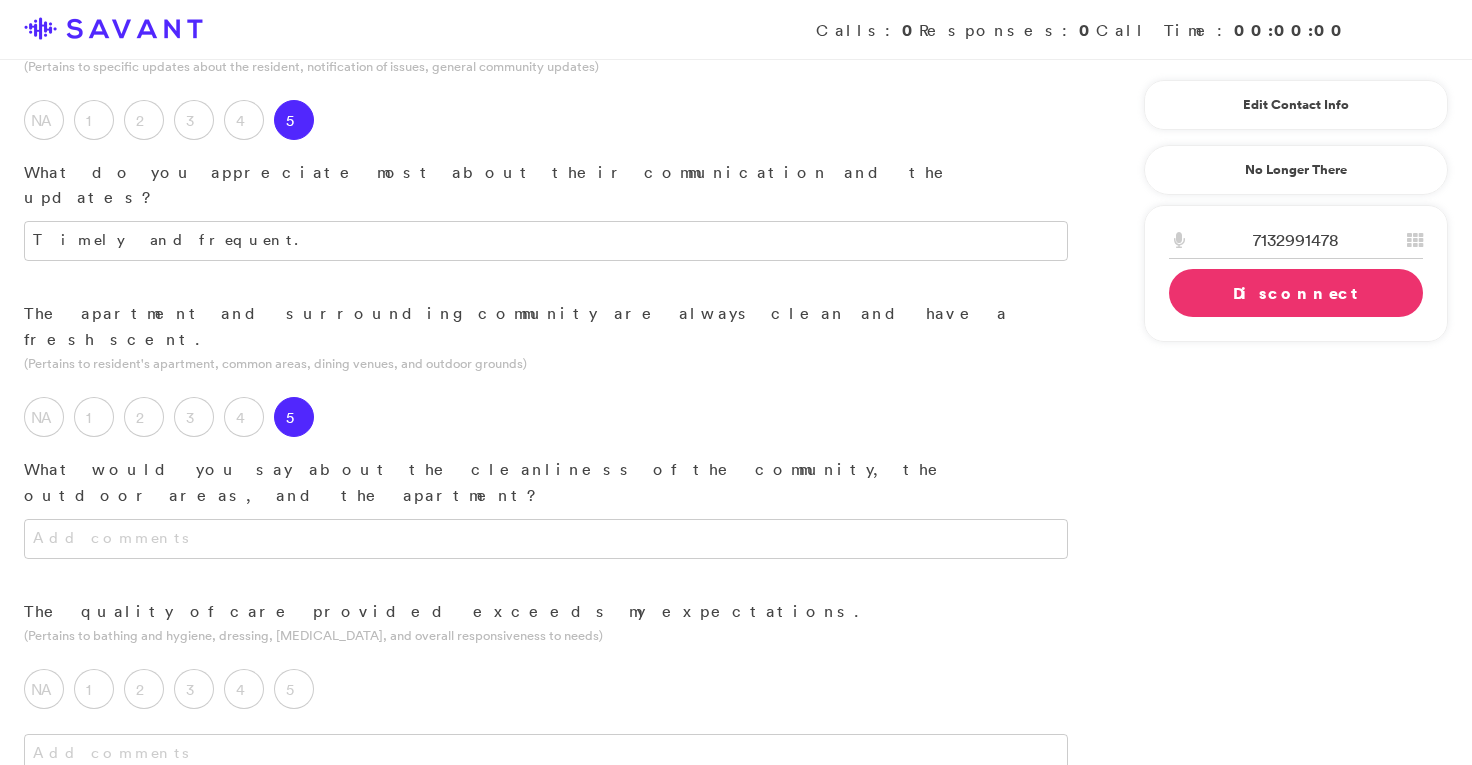 scroll, scrollTop: 709, scrollLeft: 0, axis: vertical 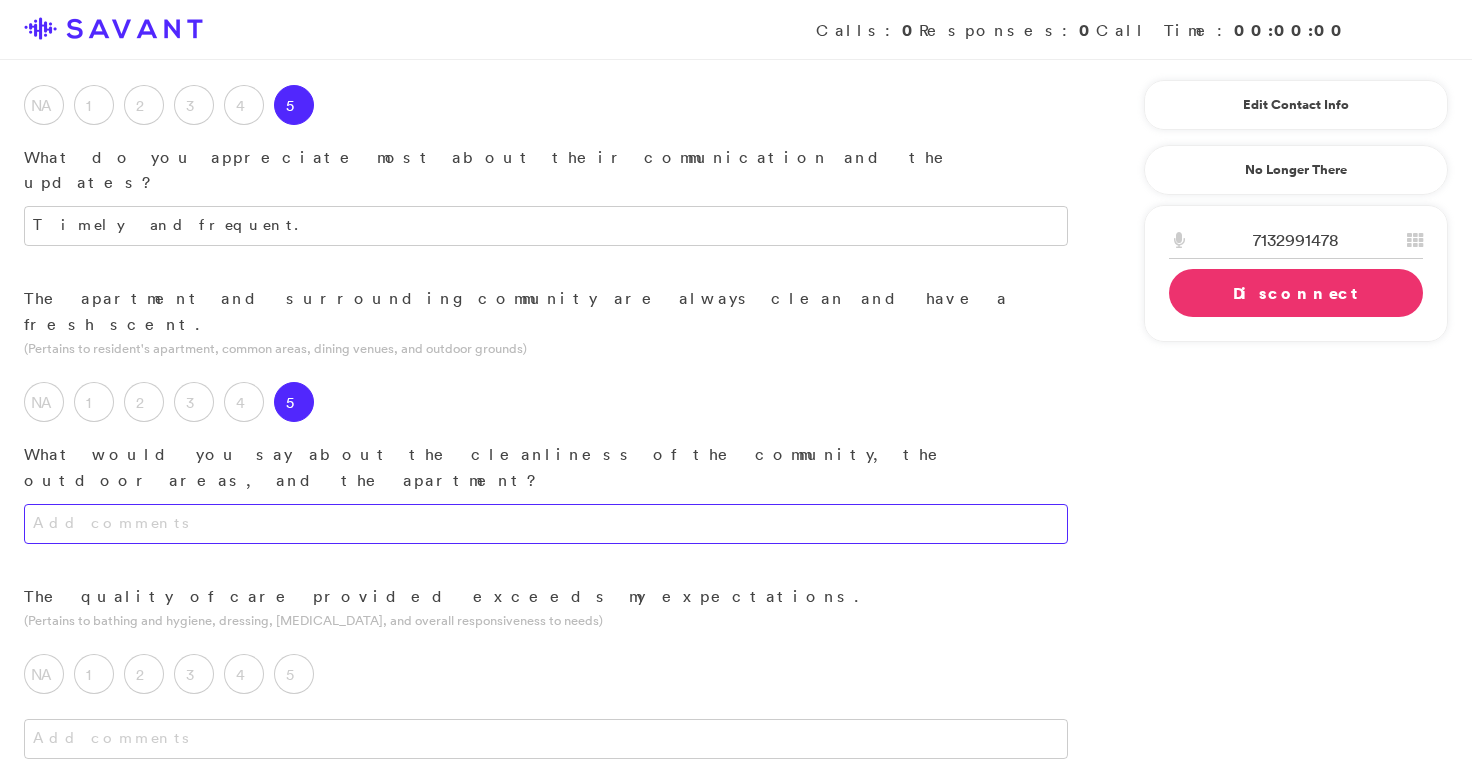 click at bounding box center (546, 524) 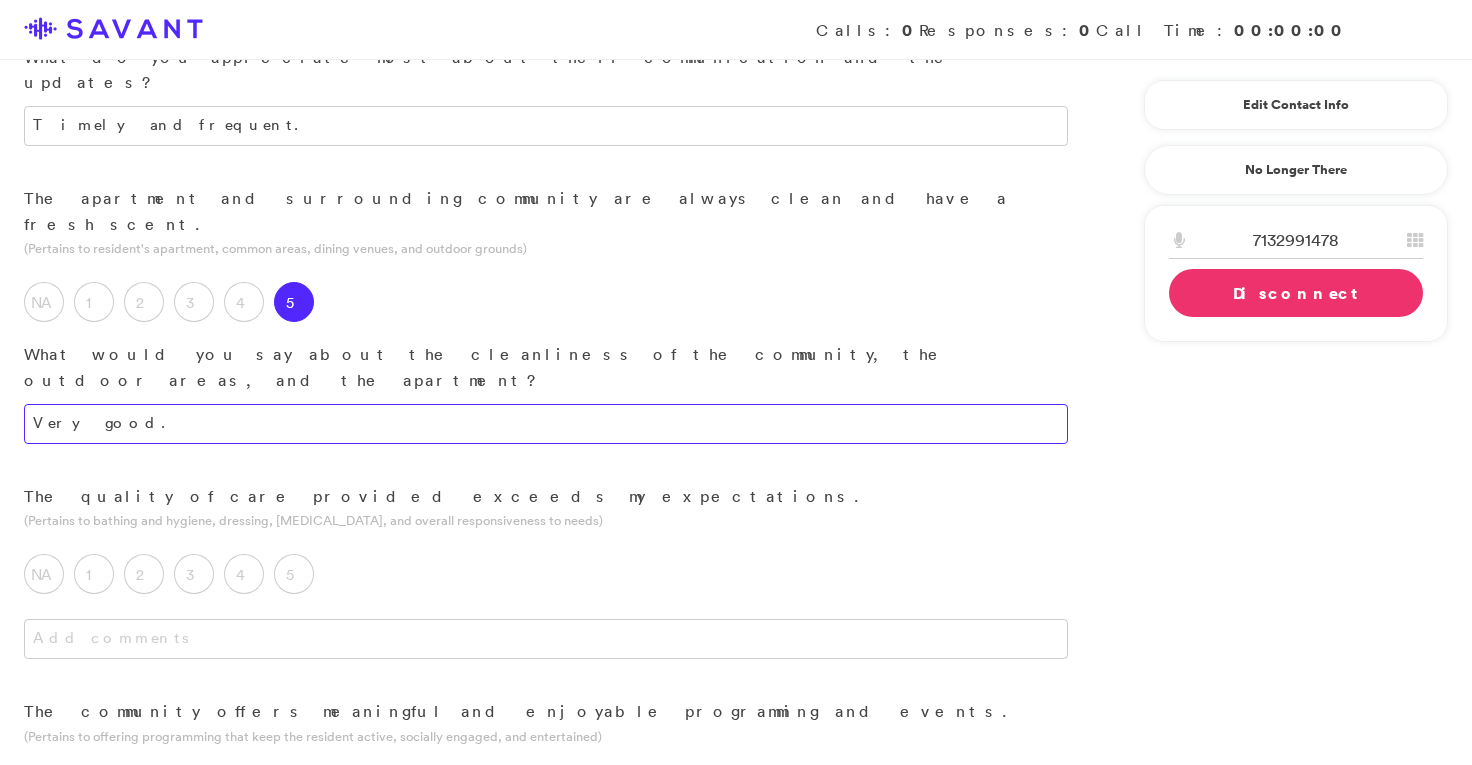 scroll, scrollTop: 860, scrollLeft: 0, axis: vertical 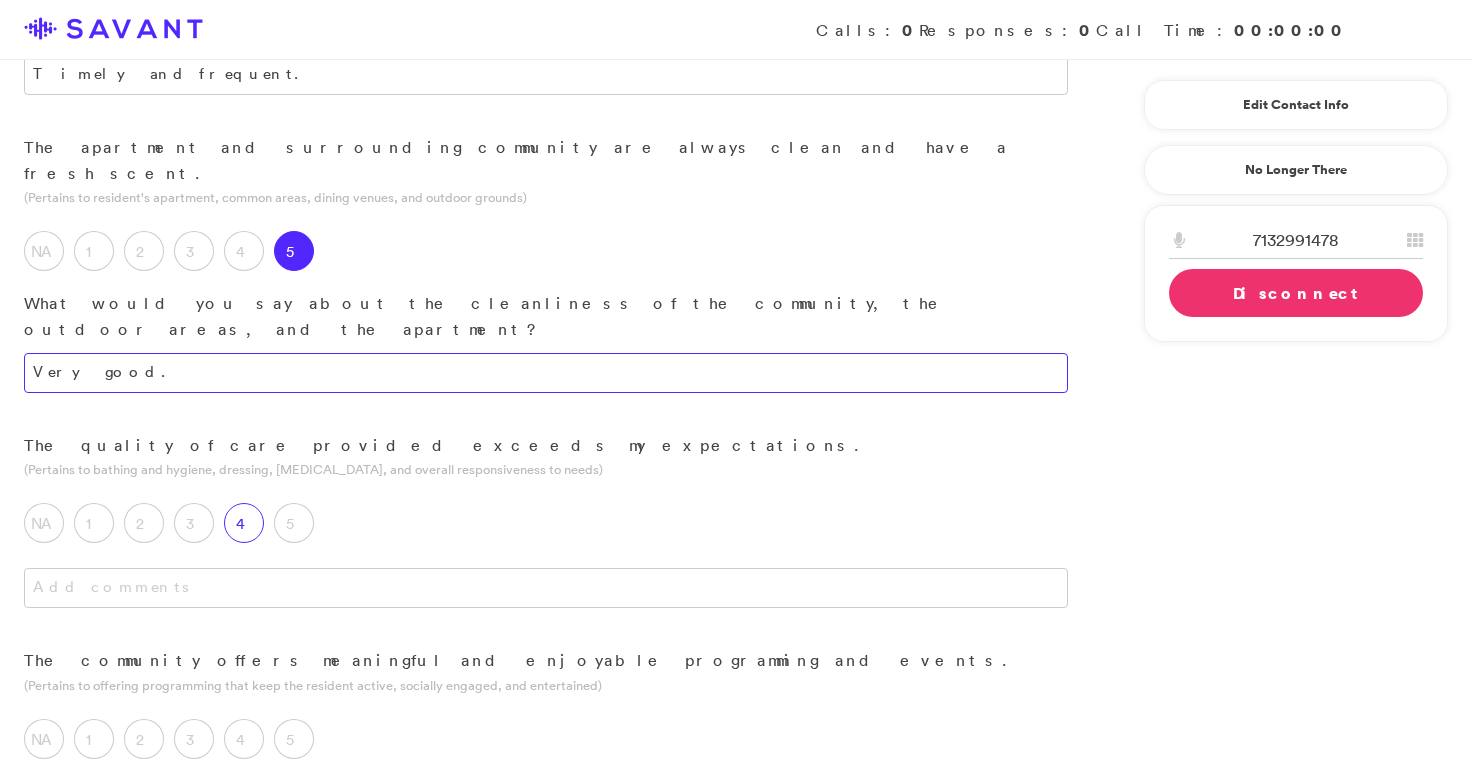 type on "Very good." 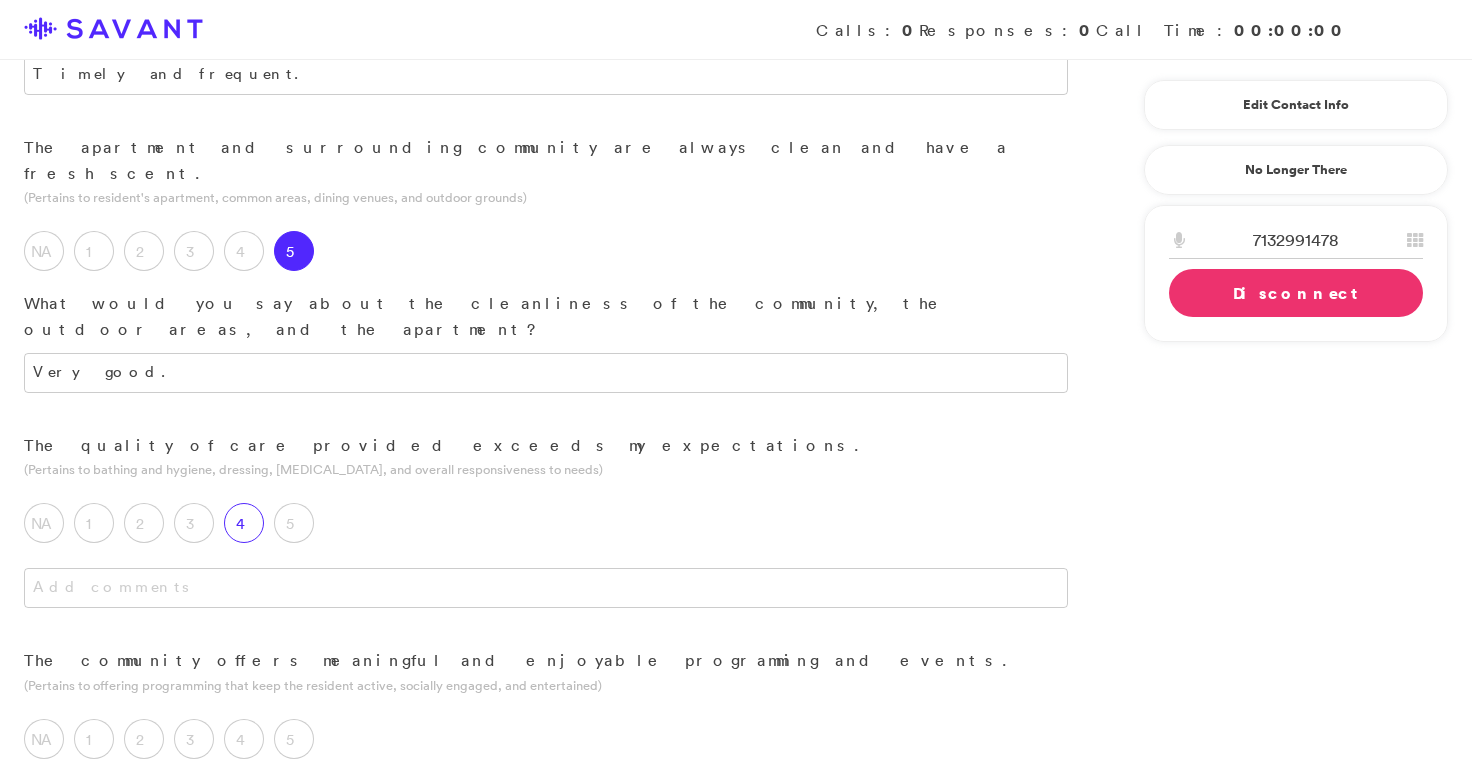 click on "4" at bounding box center (244, 523) 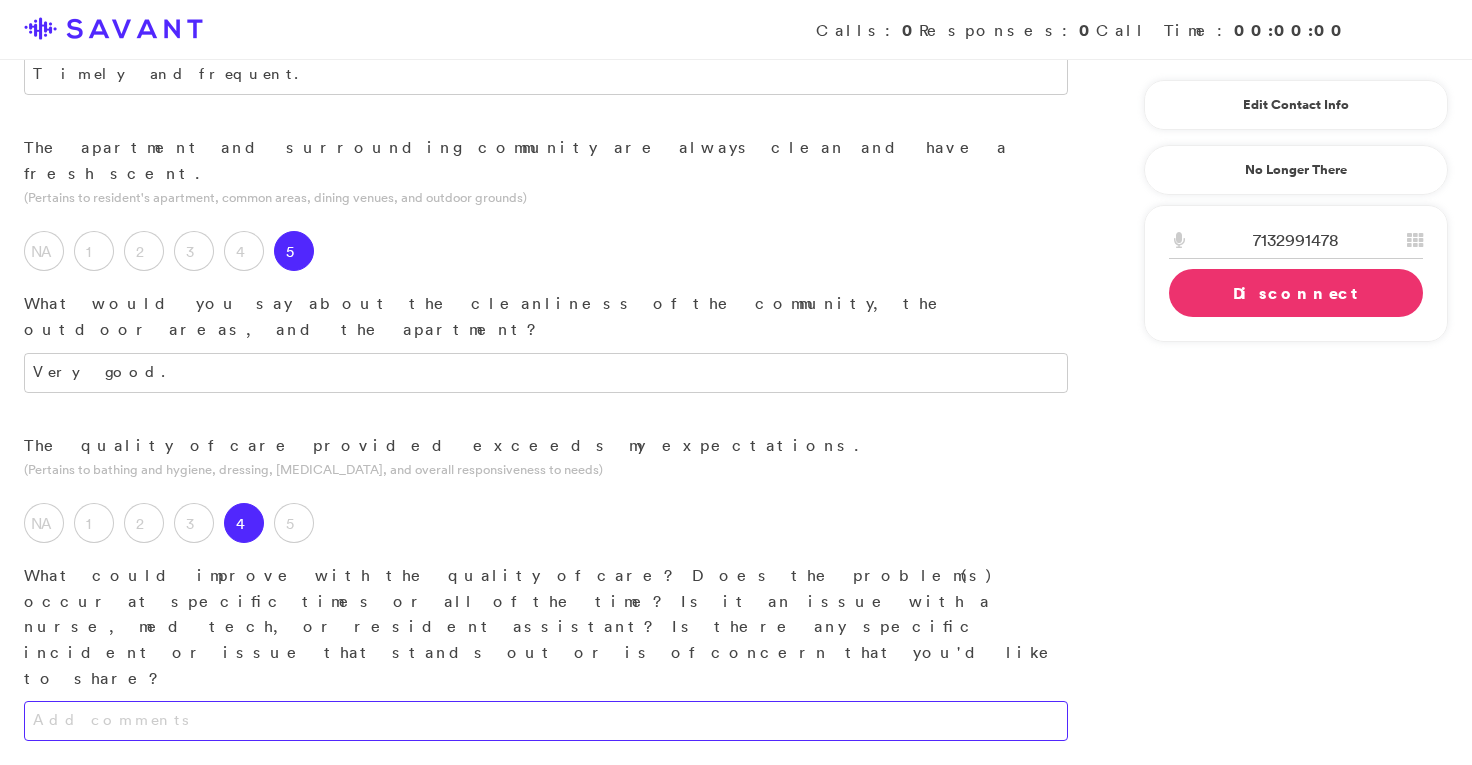 click at bounding box center (546, 721) 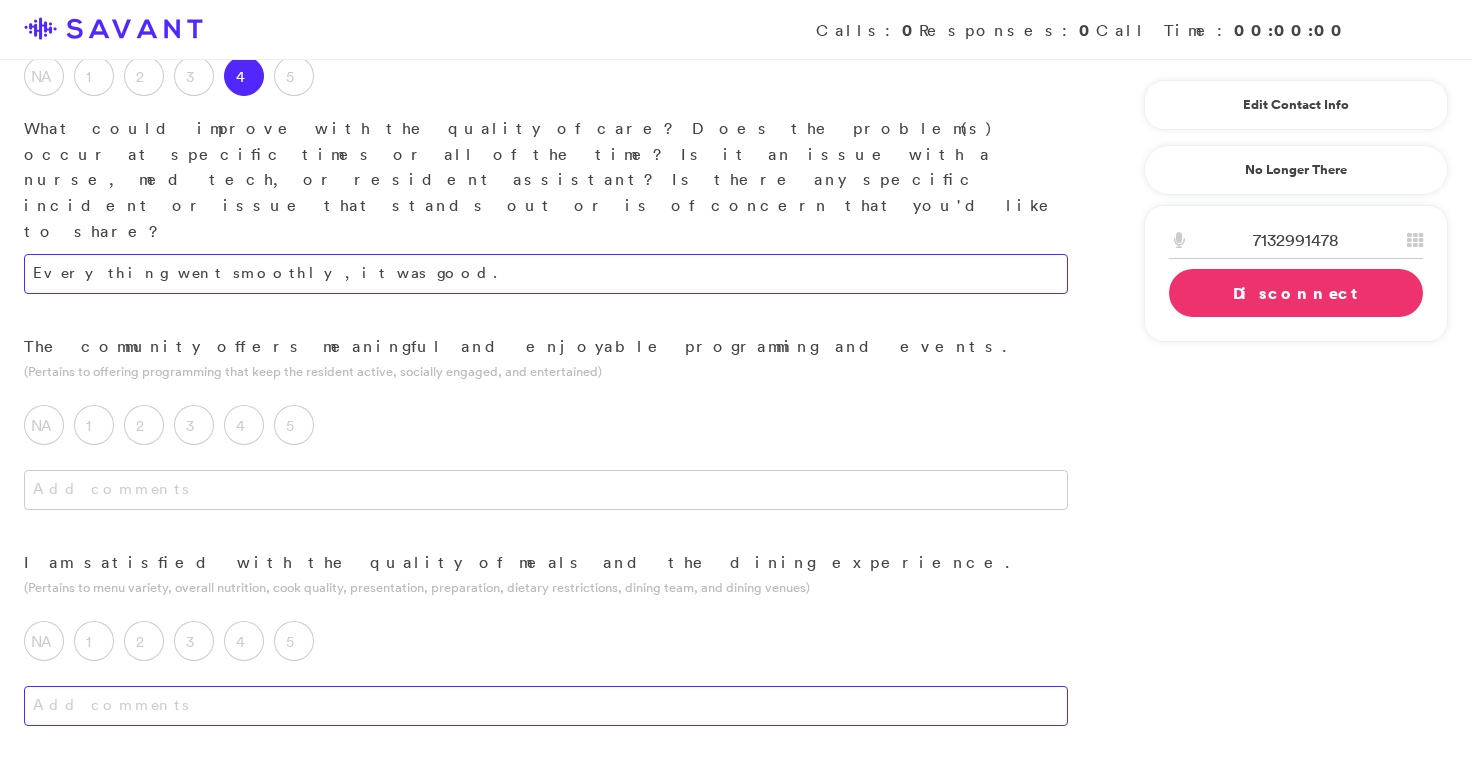 scroll, scrollTop: 1299, scrollLeft: 0, axis: vertical 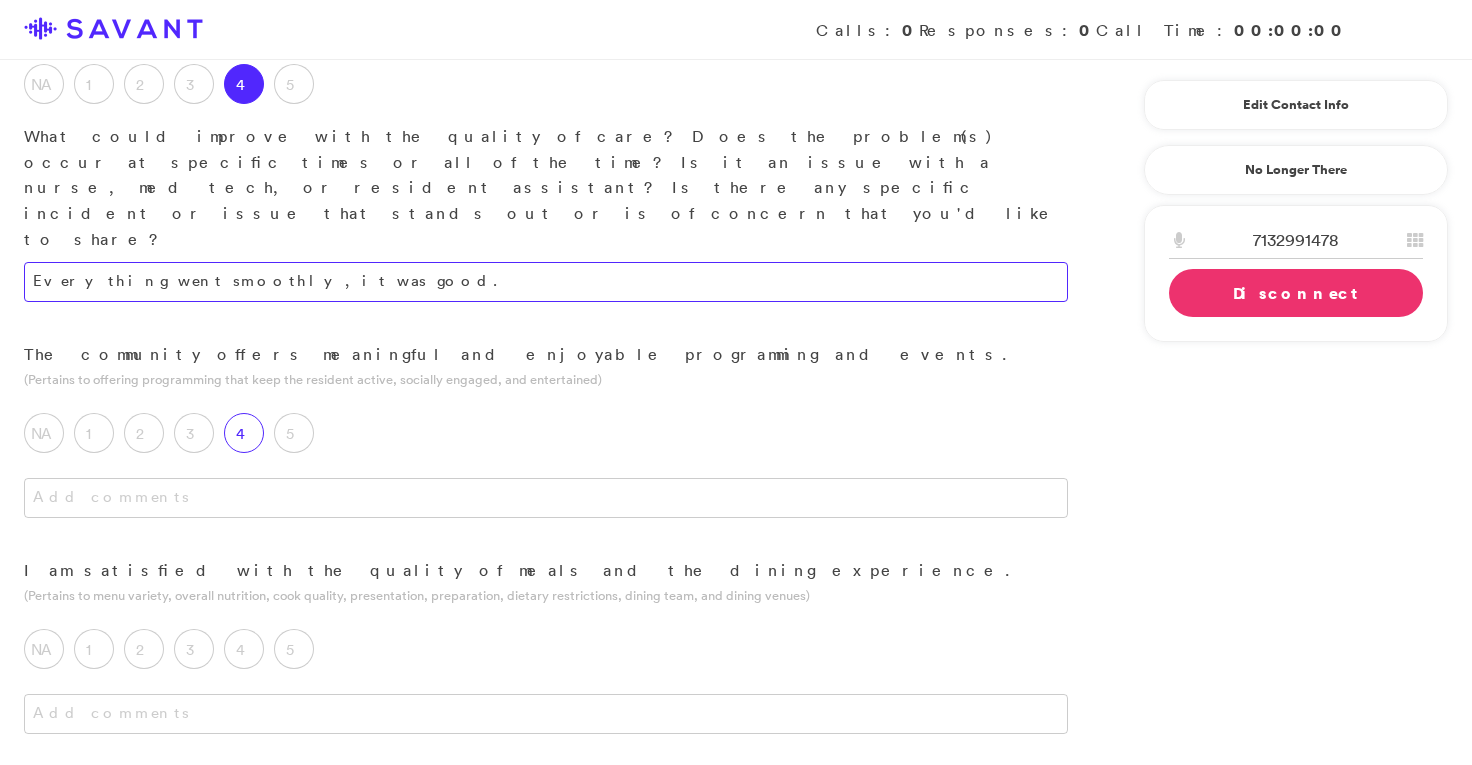 type on "Everything went smoothly, it was good." 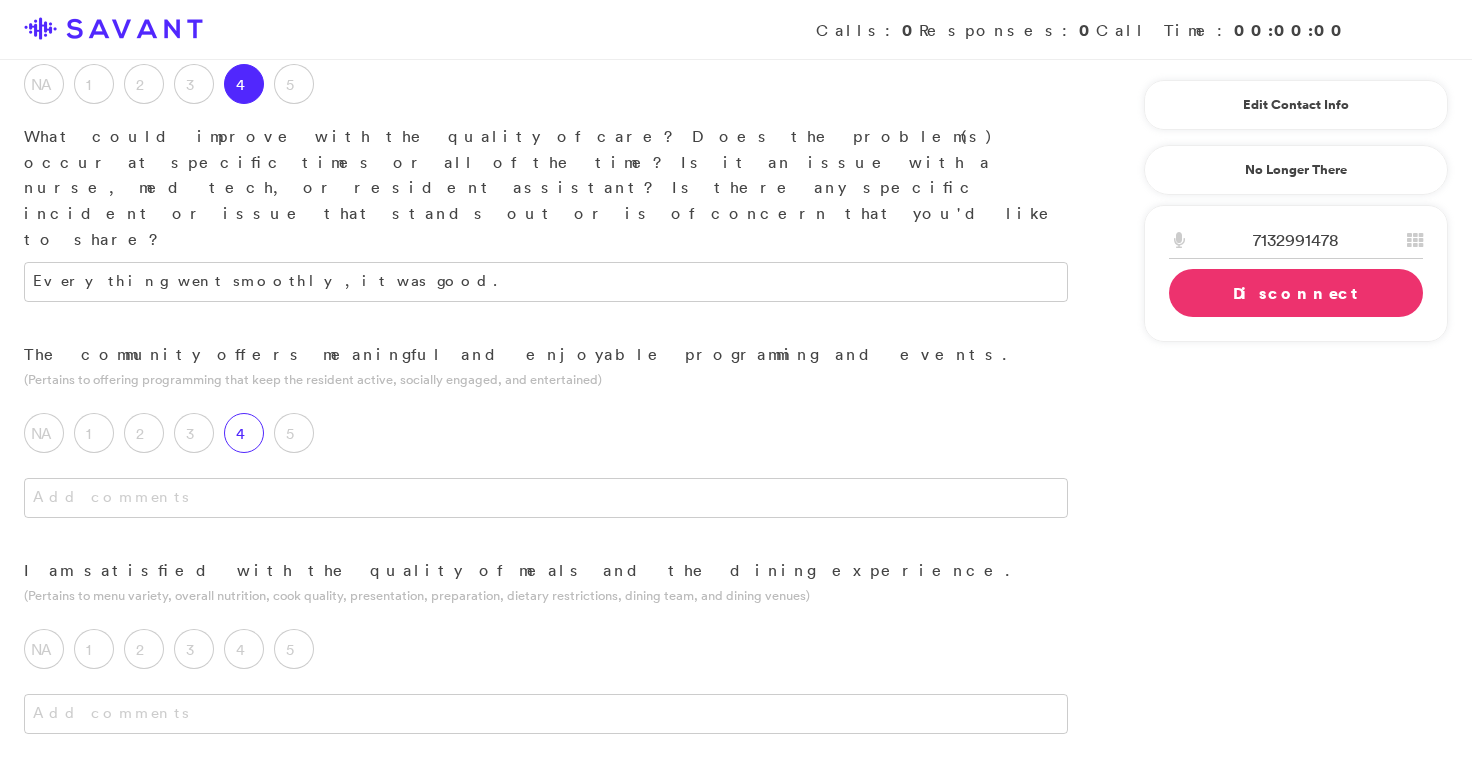 click on "4" at bounding box center (244, 433) 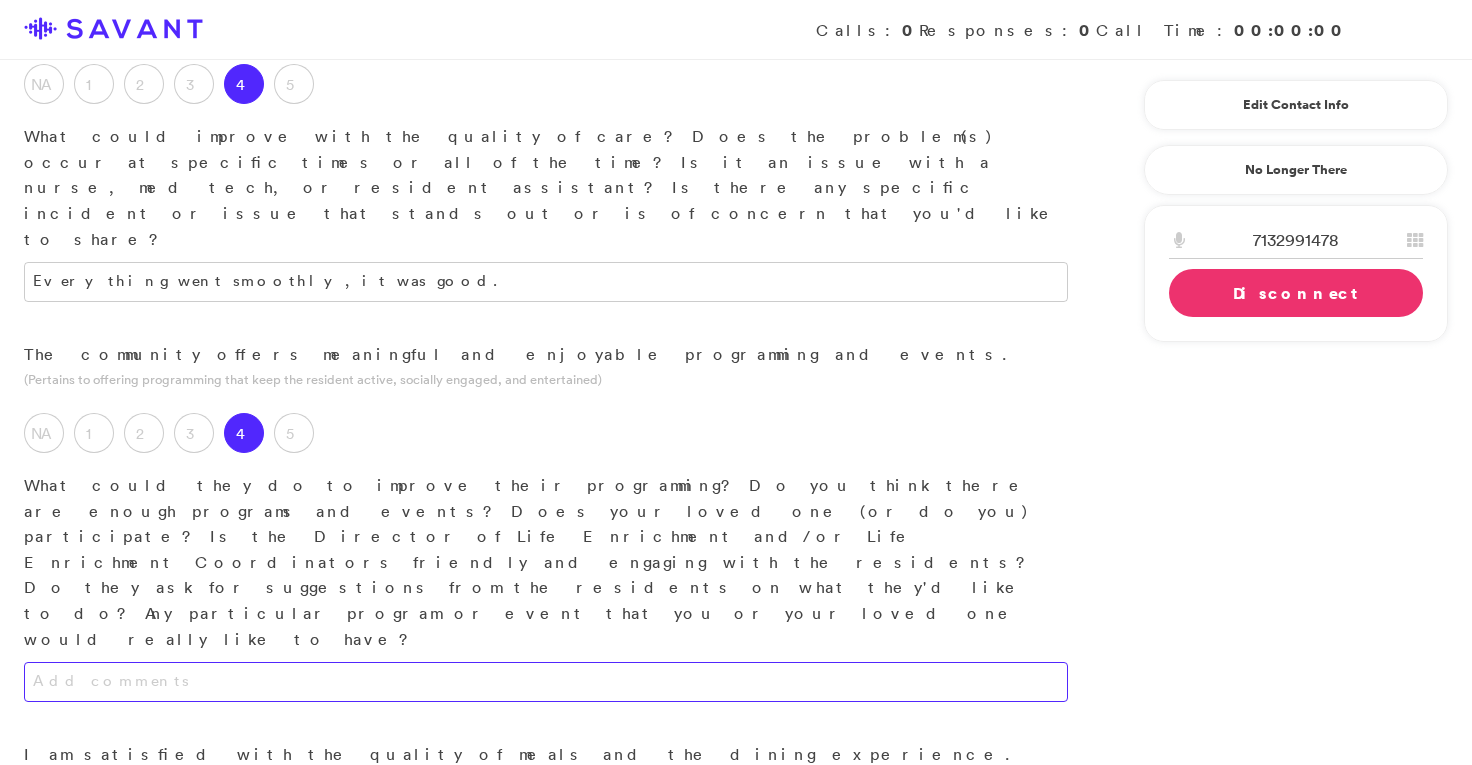 click at bounding box center (546, 682) 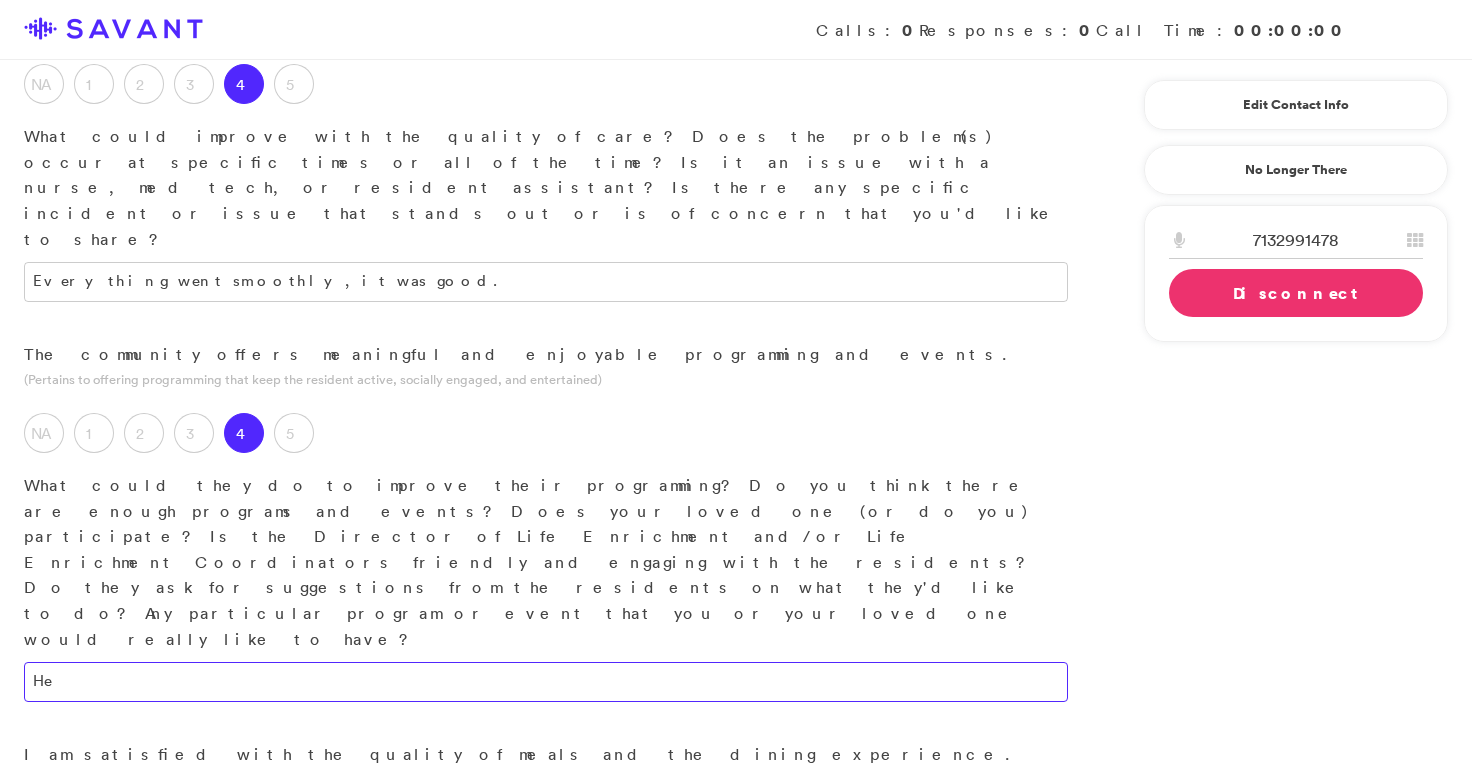 type on "H" 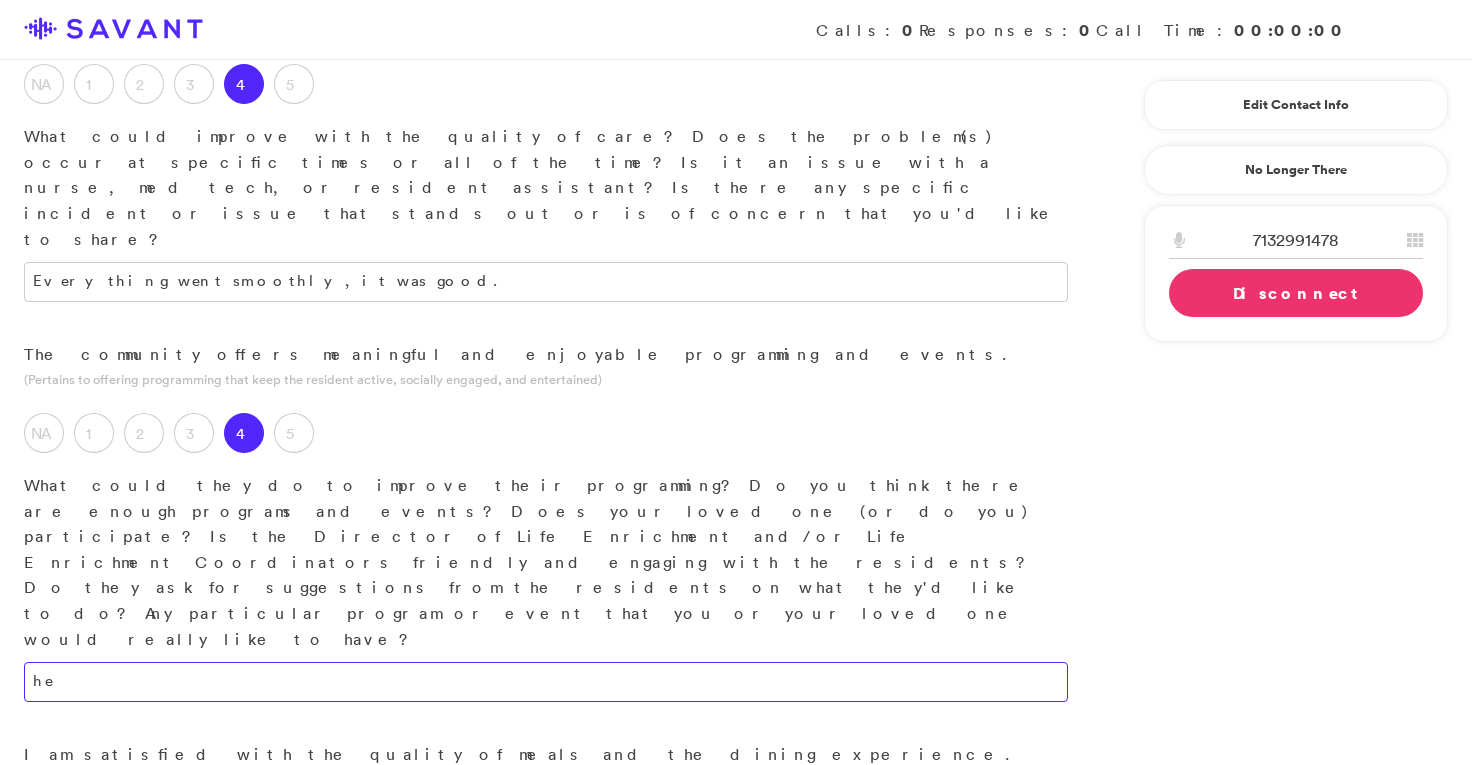 type on "h" 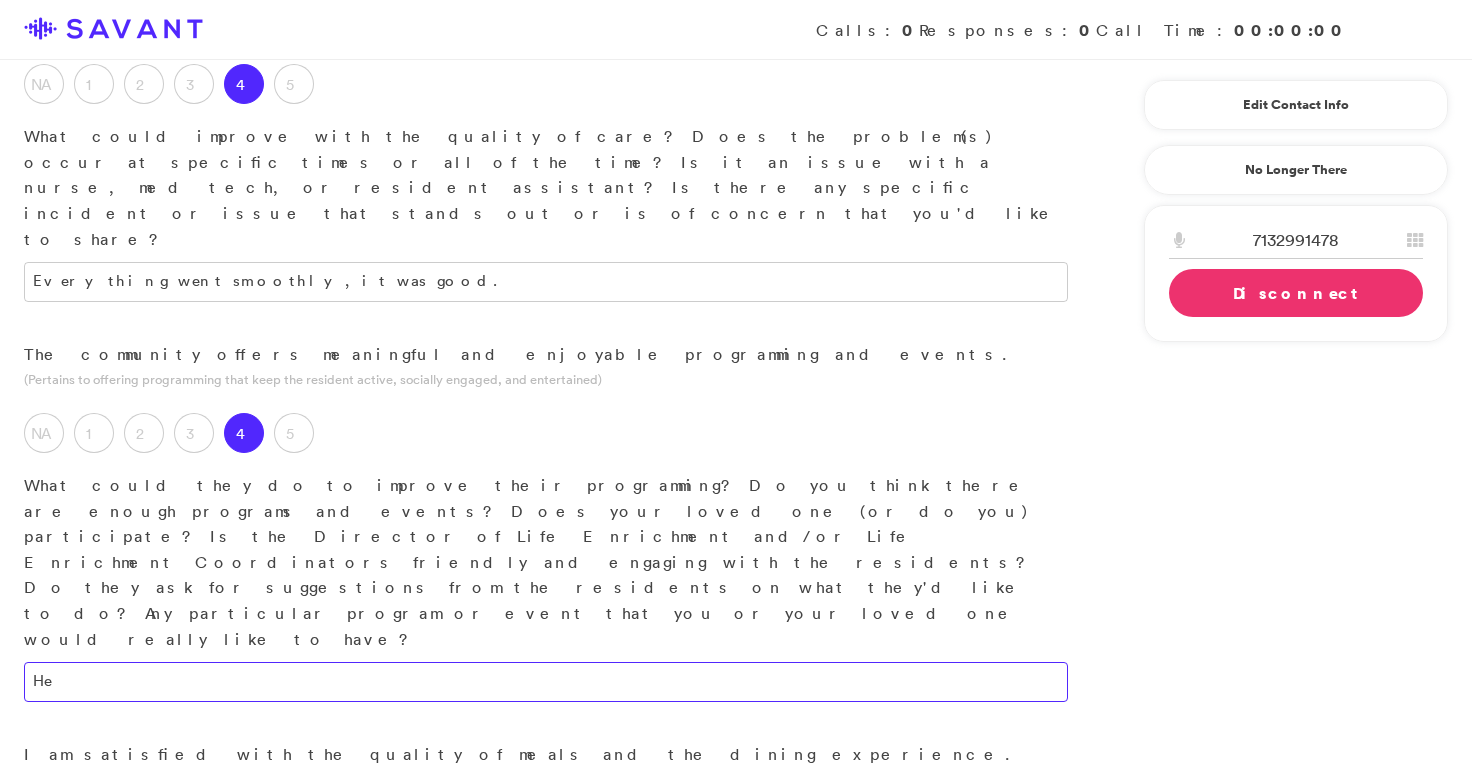 type on "H" 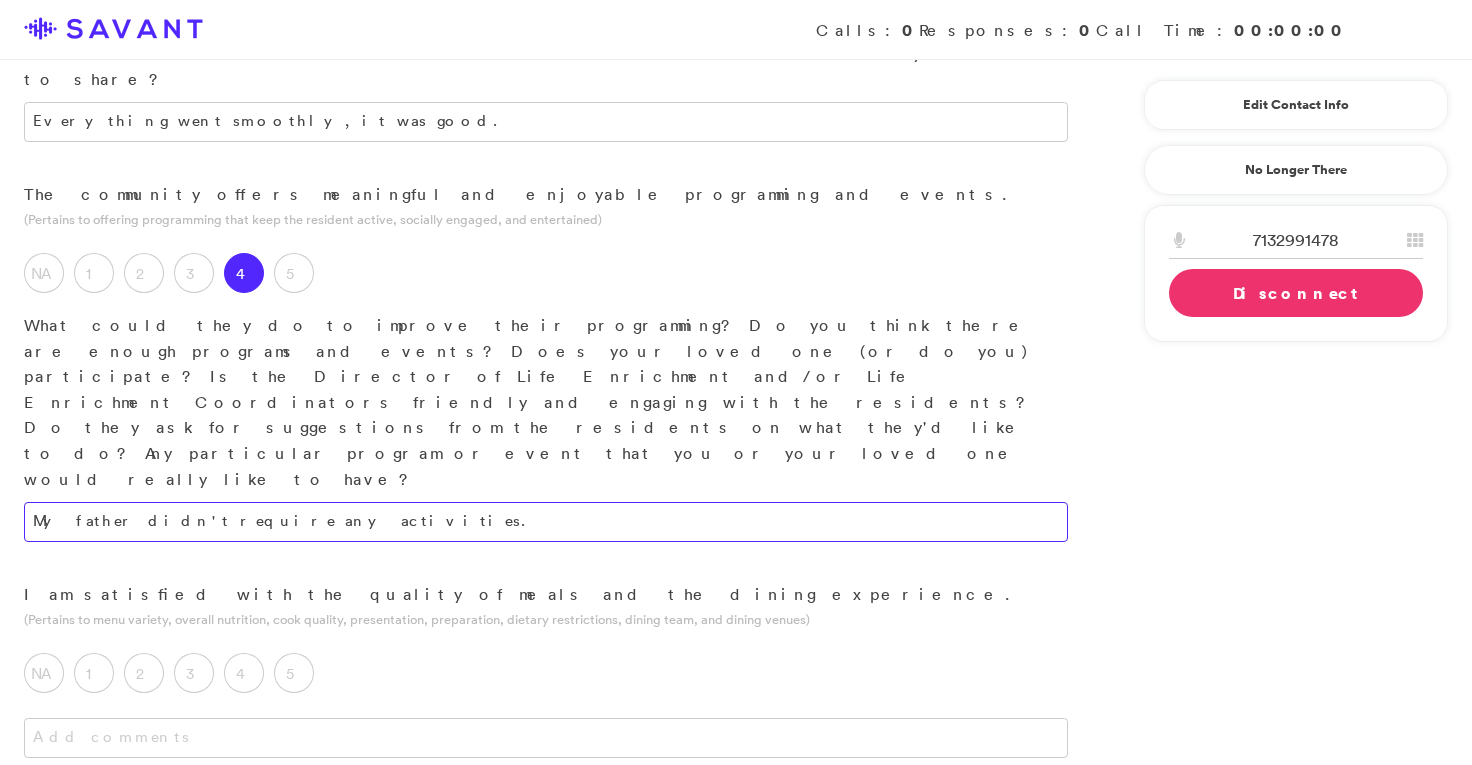 scroll, scrollTop: 1506, scrollLeft: 0, axis: vertical 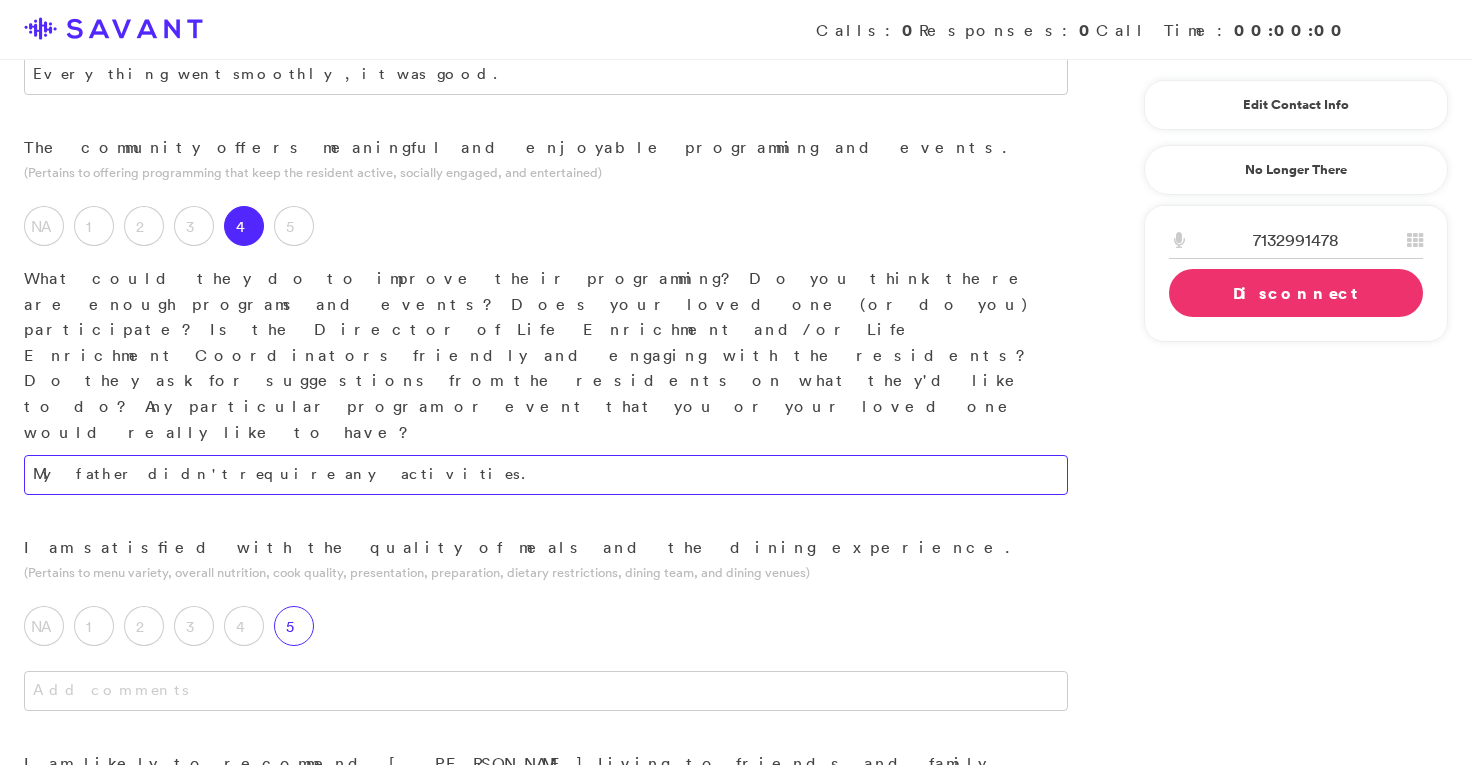 type on "My father didn't require any activities." 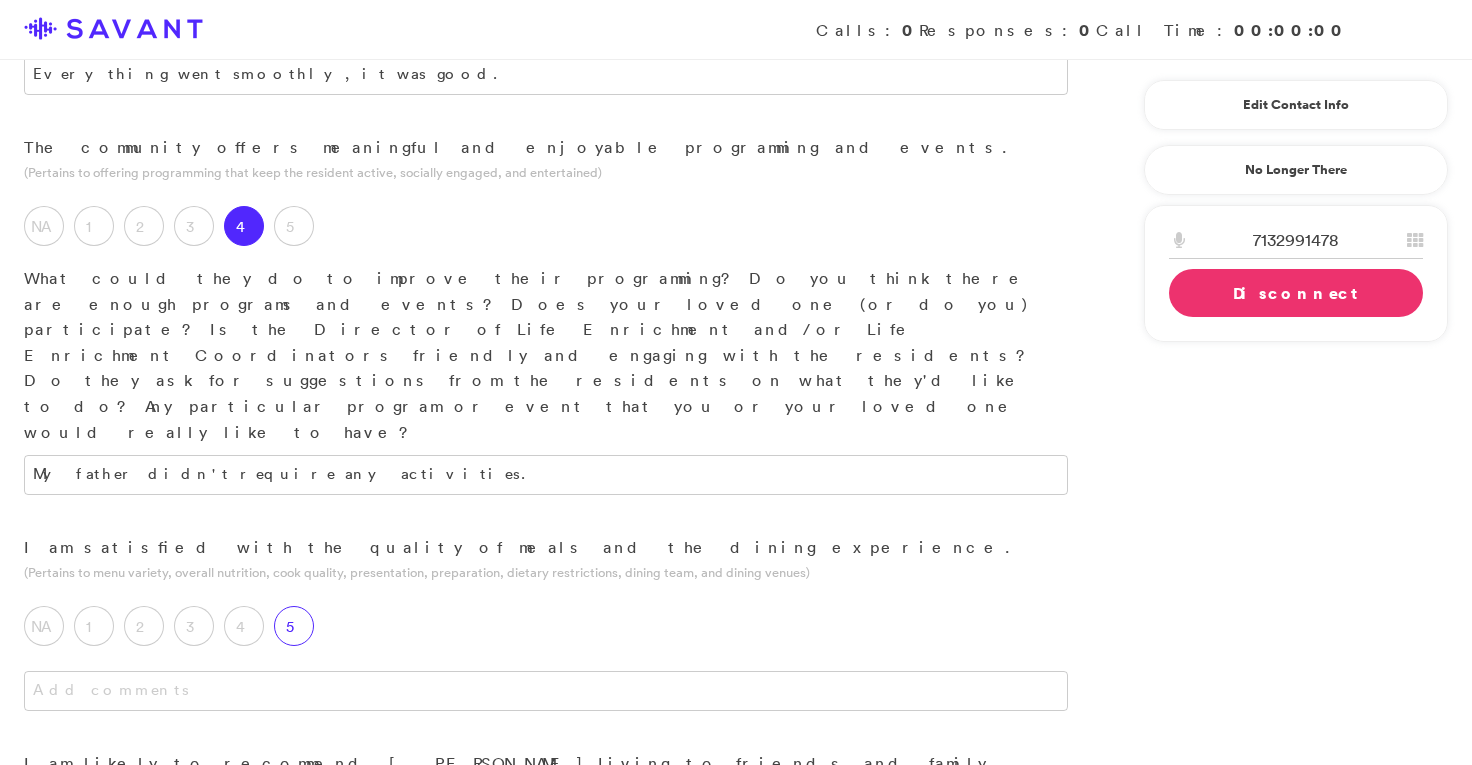 click on "5" at bounding box center (294, 626) 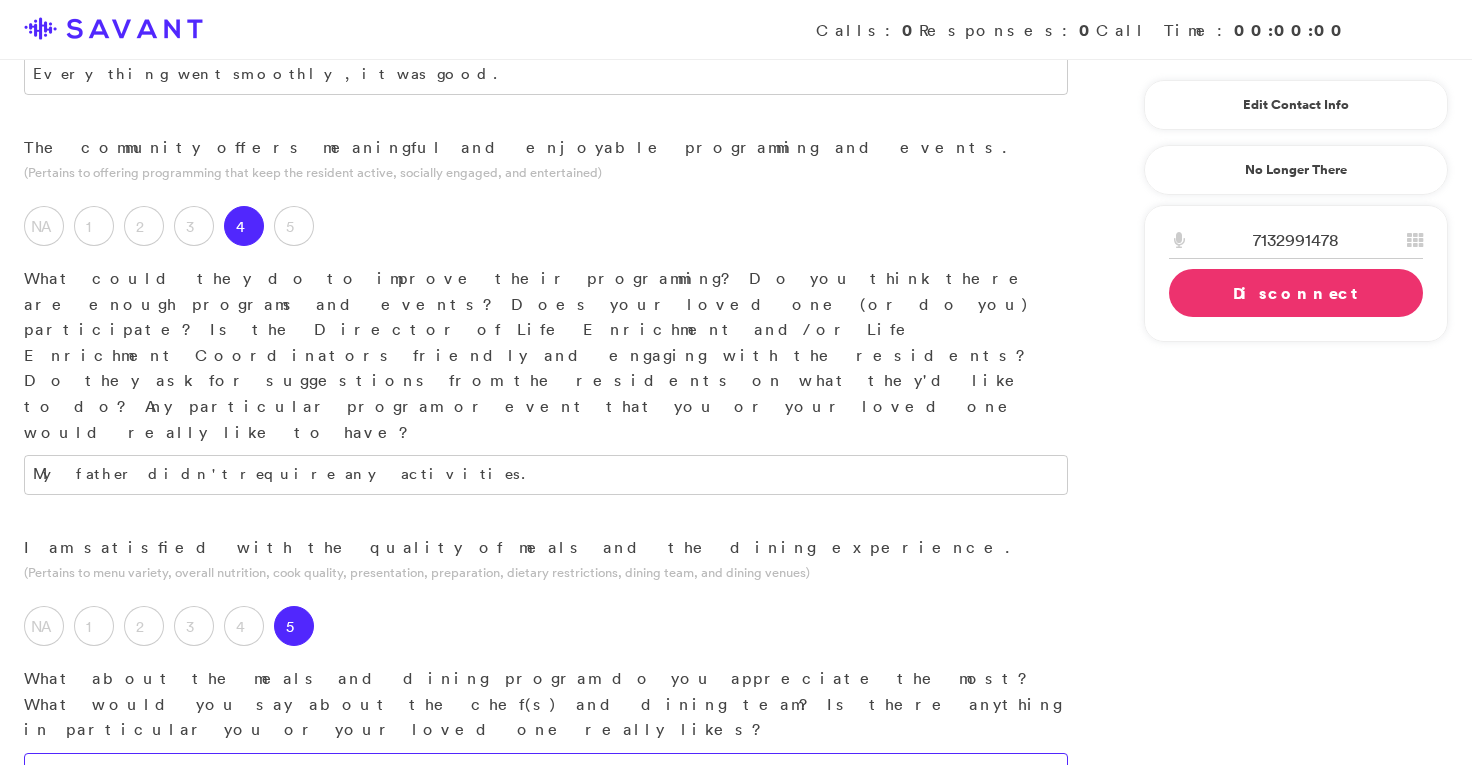 click at bounding box center (546, 773) 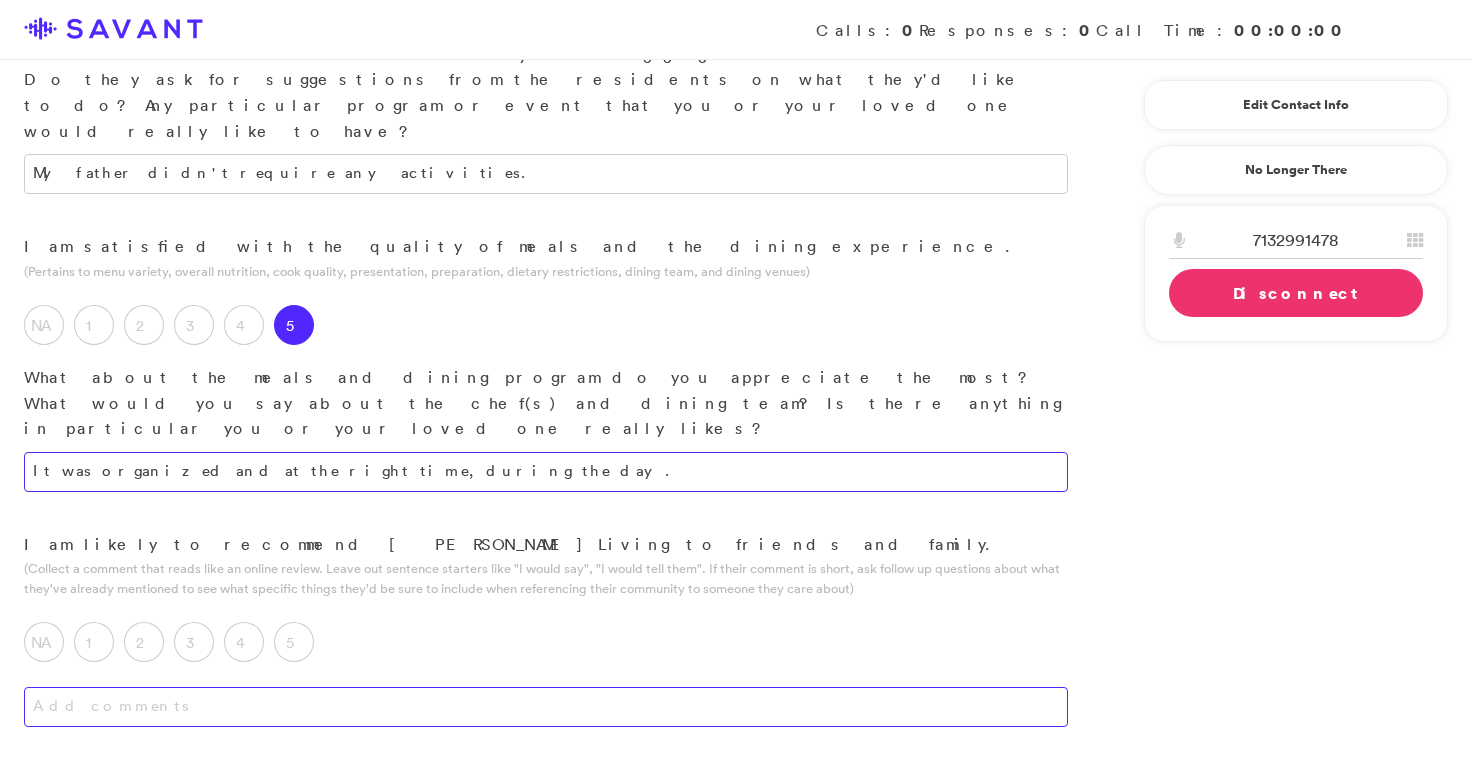 scroll, scrollTop: 1809, scrollLeft: 0, axis: vertical 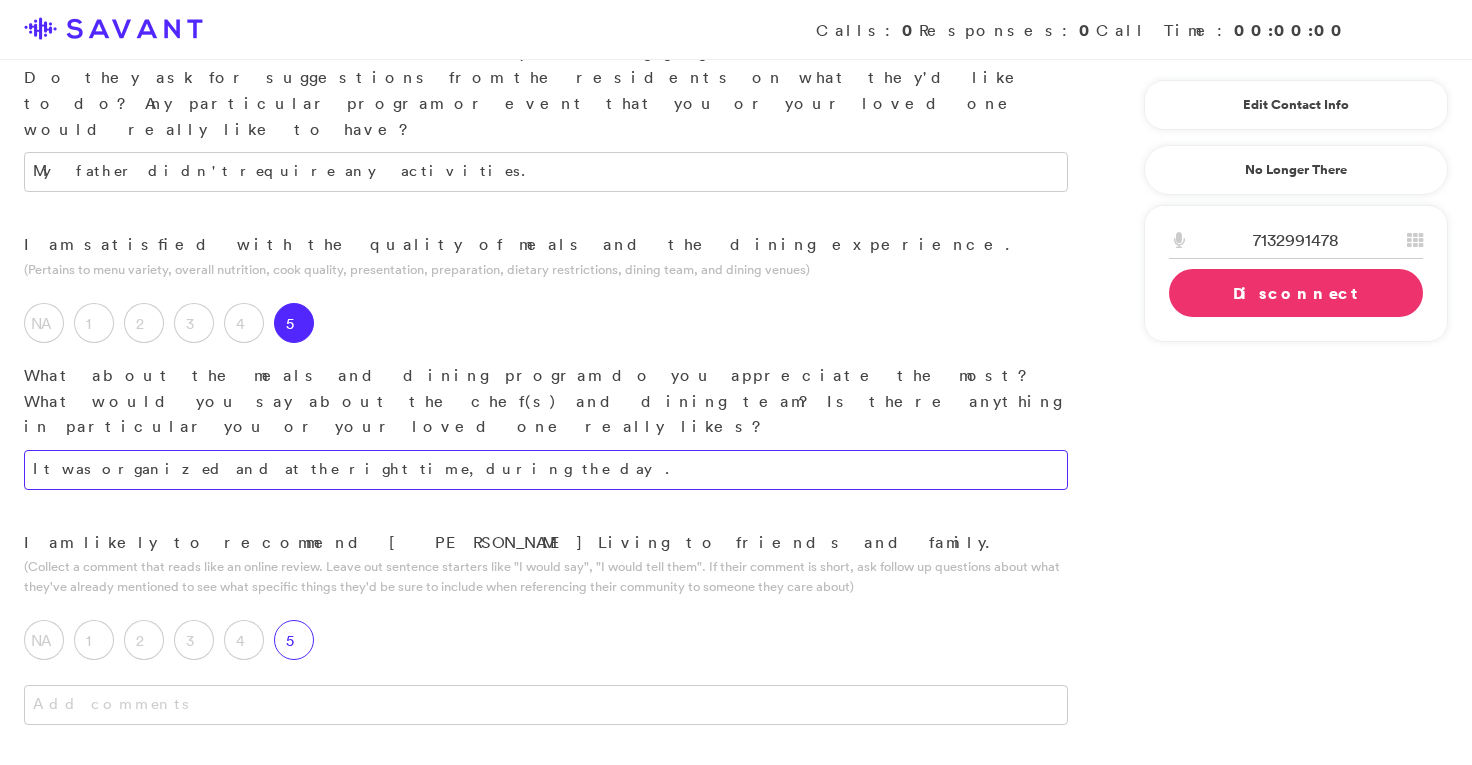 type on "It was organized and at the right time, during the day." 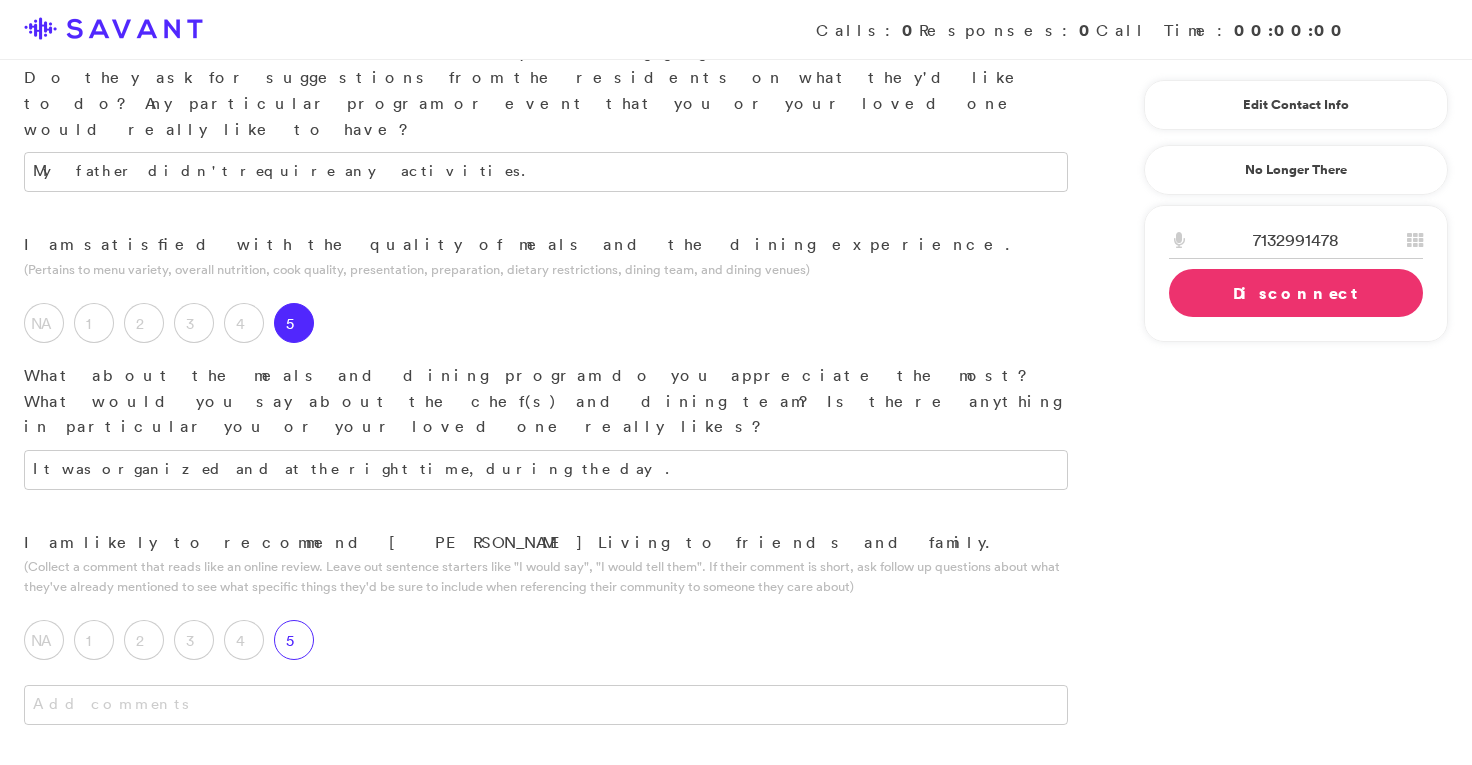 click on "5" at bounding box center (299, 645) 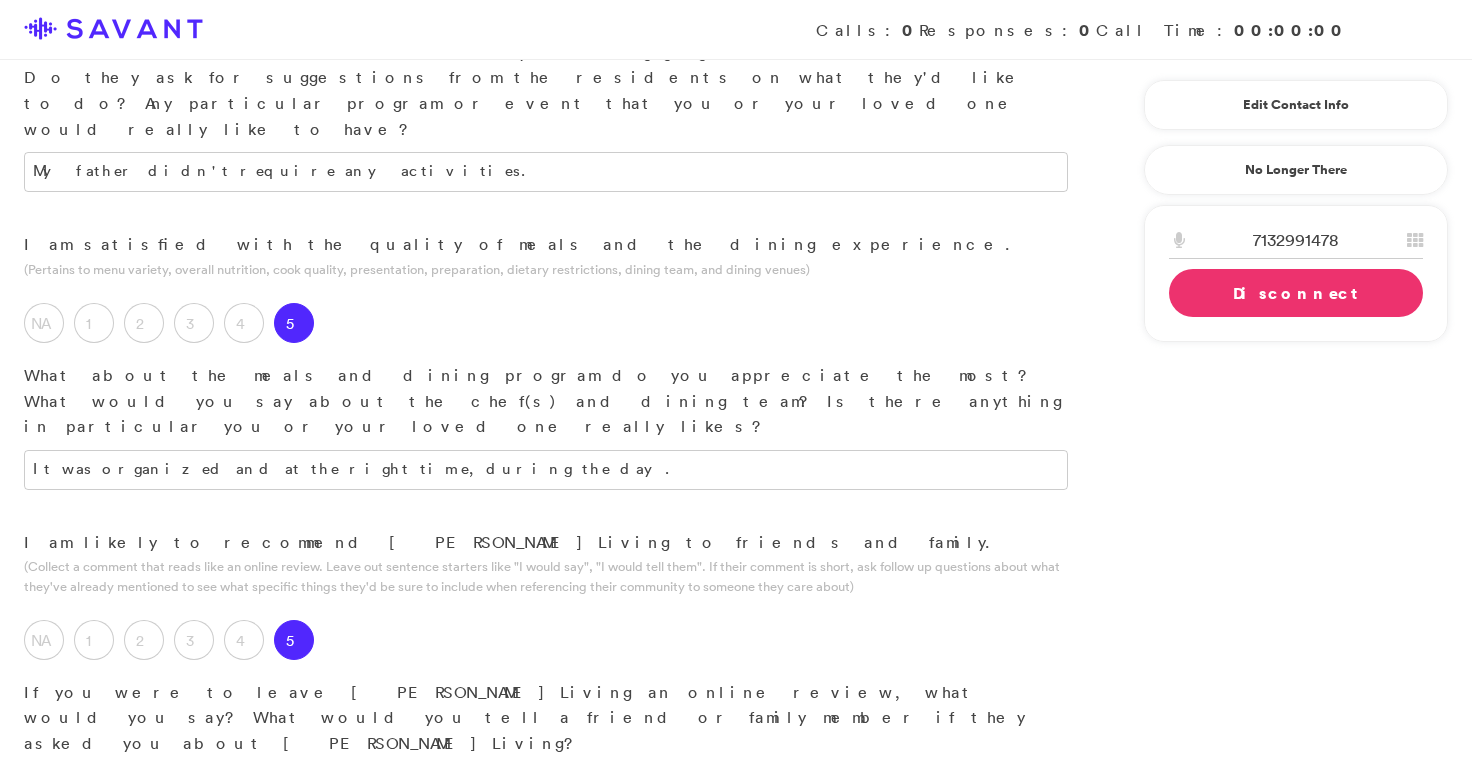 click at bounding box center [546, 787] 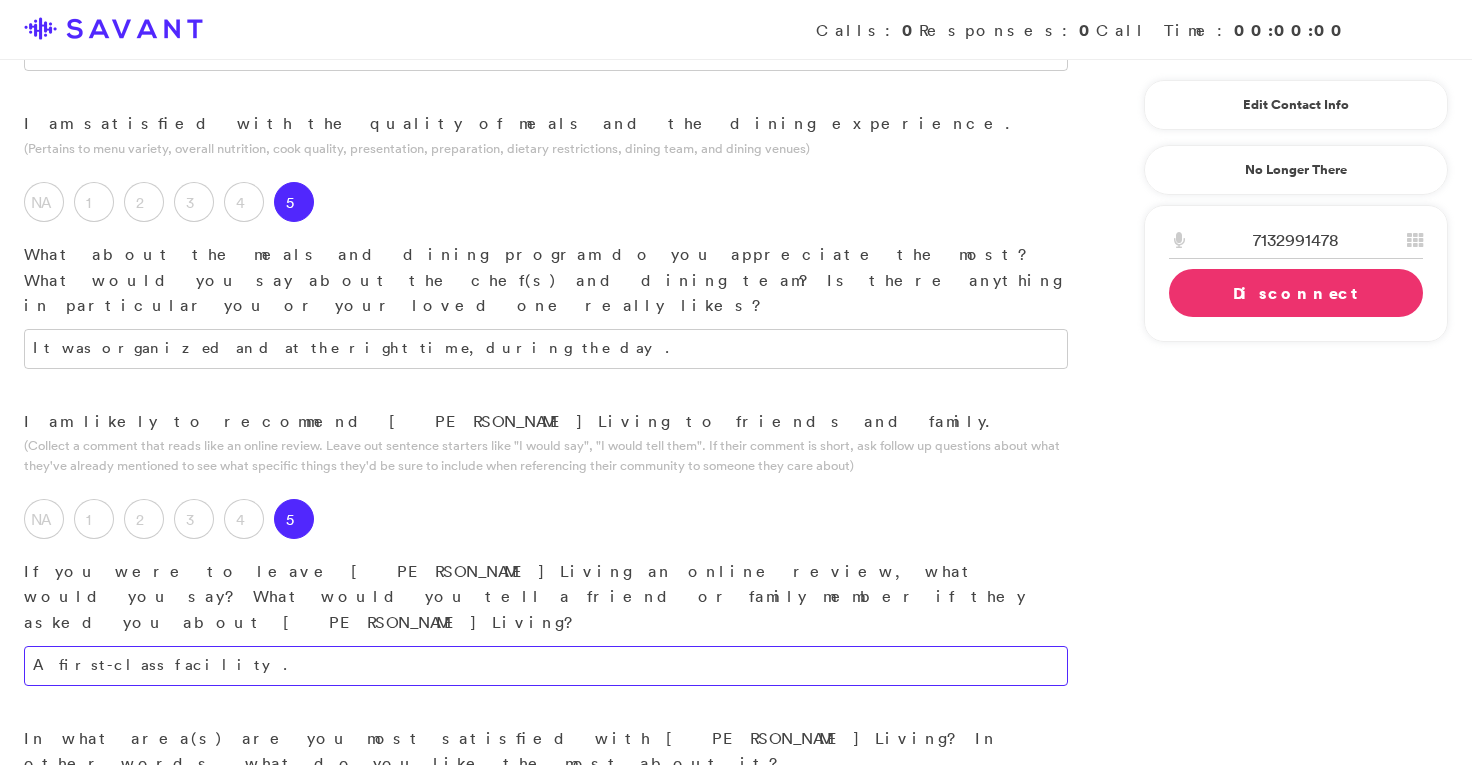 scroll, scrollTop: 1931, scrollLeft: 0, axis: vertical 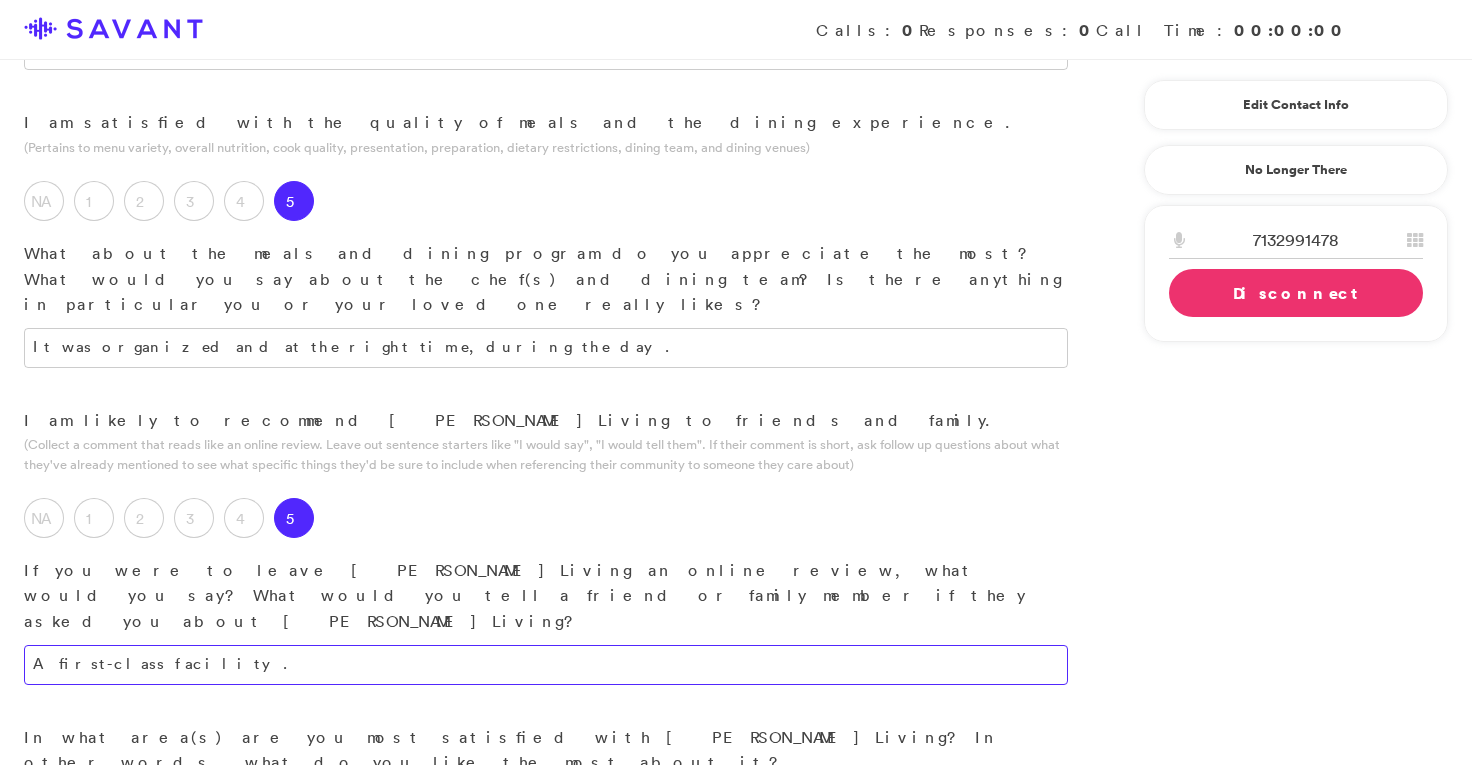 type on "A first-class facility." 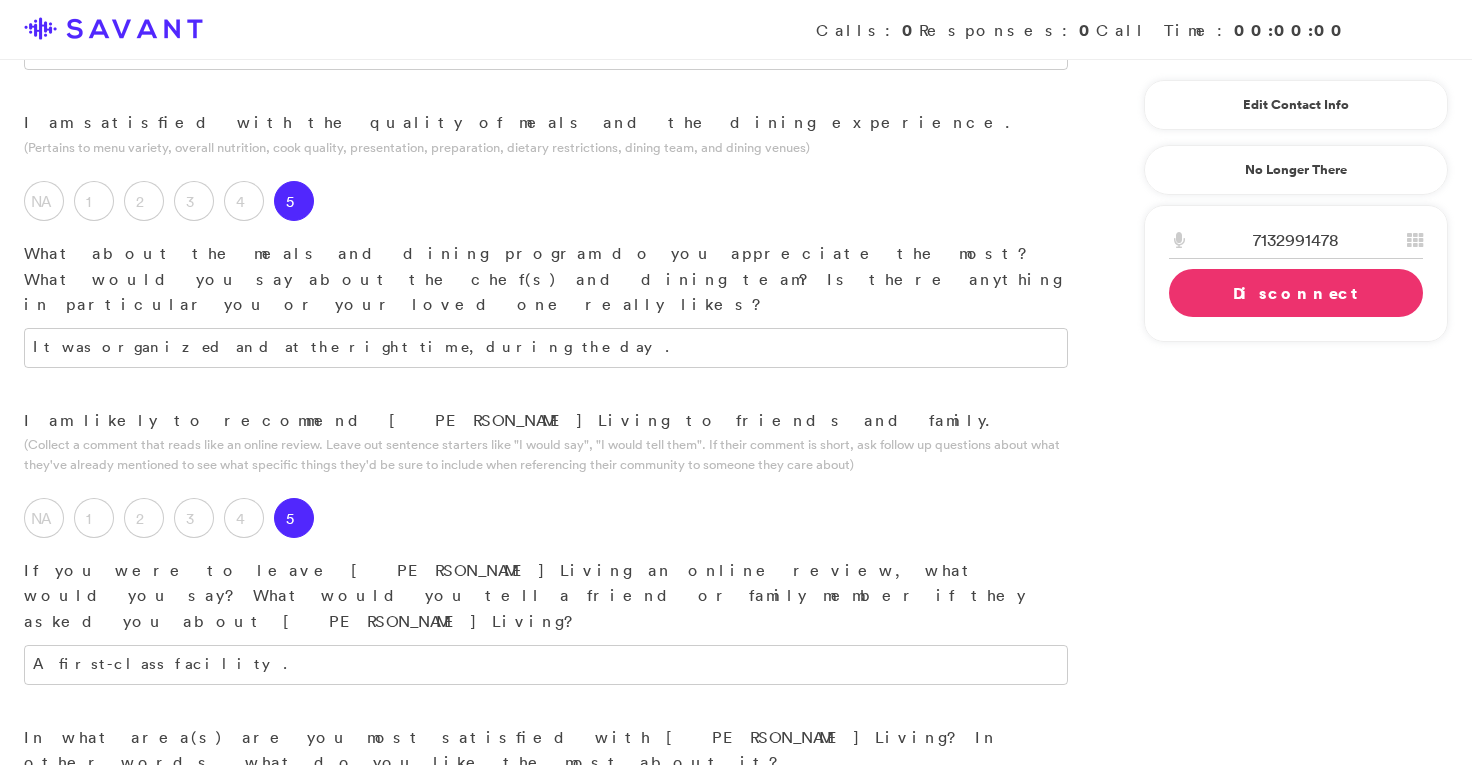 click at bounding box center (546, 798) 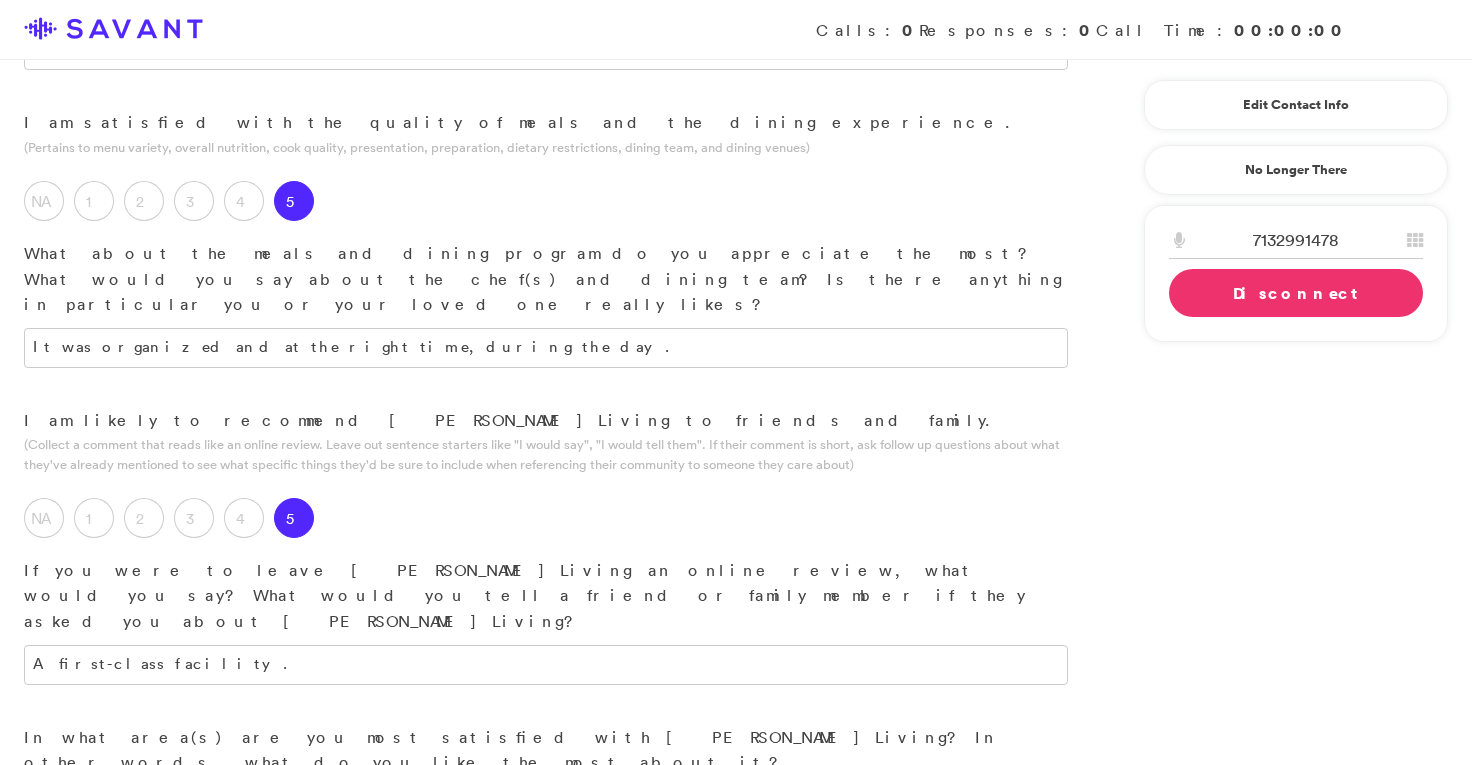 click on "responsiveness and cooperation of the staff." at bounding box center [546, 798] 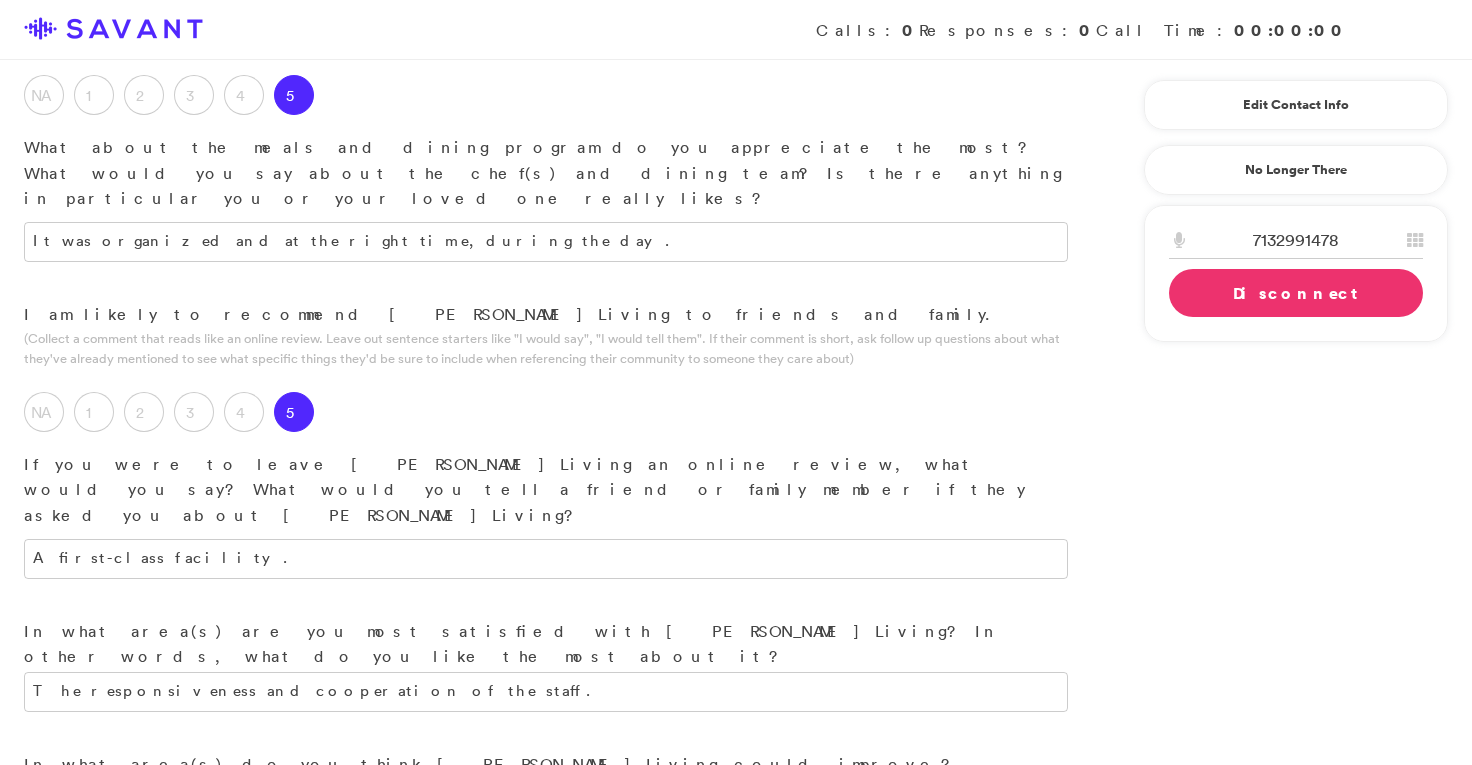 scroll, scrollTop: 2048, scrollLeft: 0, axis: vertical 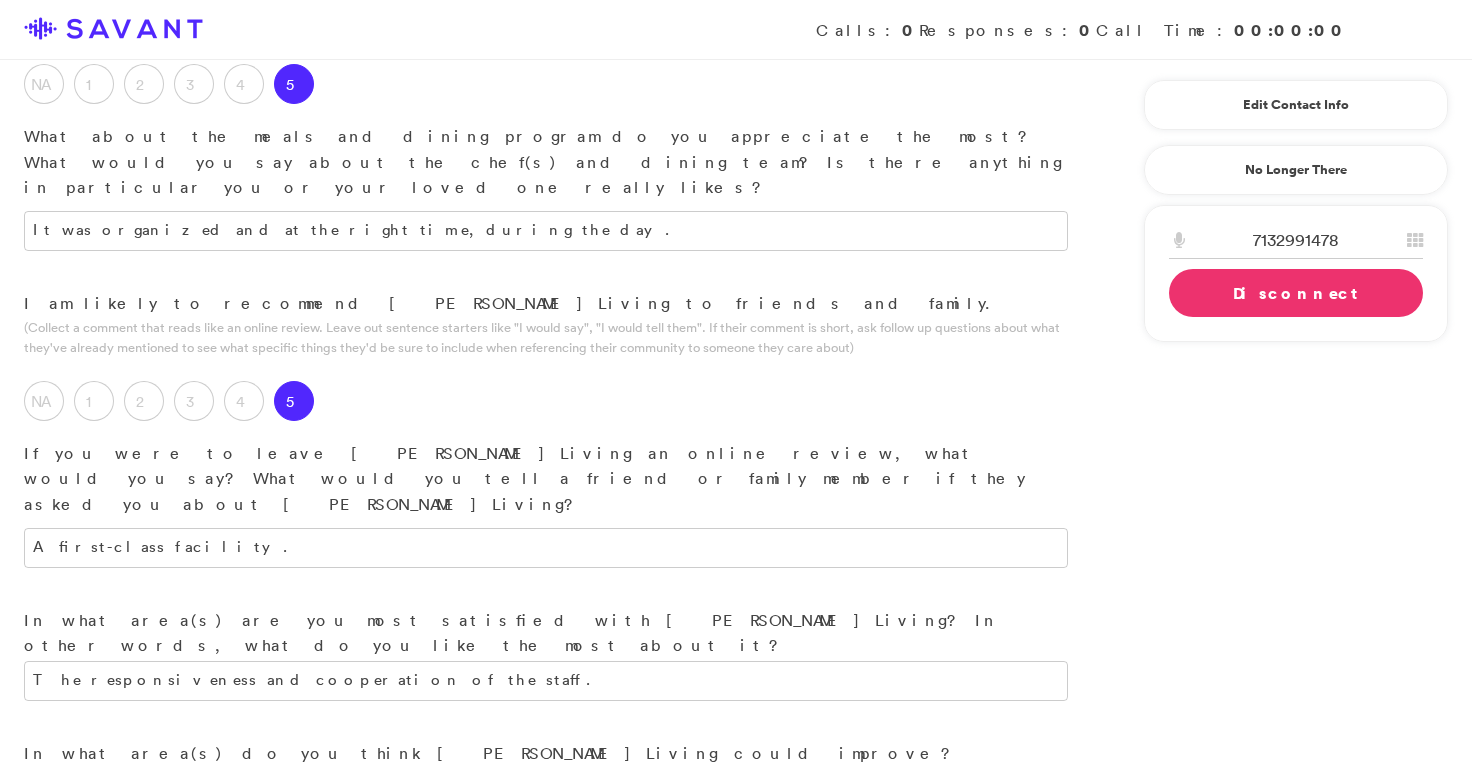 type on "Supervision of residents; some residents would wander around the floors. Some of the residents would often come into other residents' rooms, unannounced. We would have to request a staff member to escort these residents out of my father's personal room." 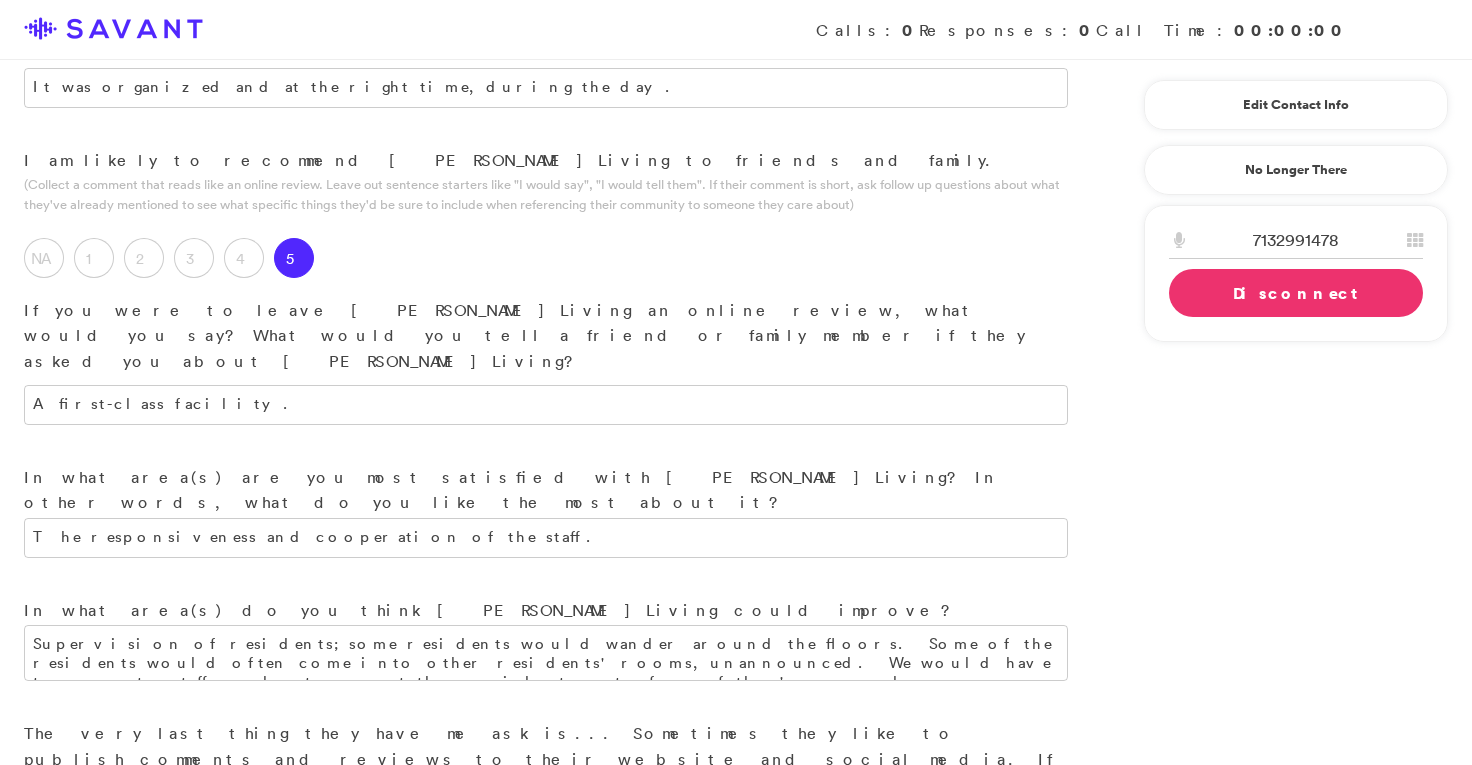scroll, scrollTop: 2192, scrollLeft: 0, axis: vertical 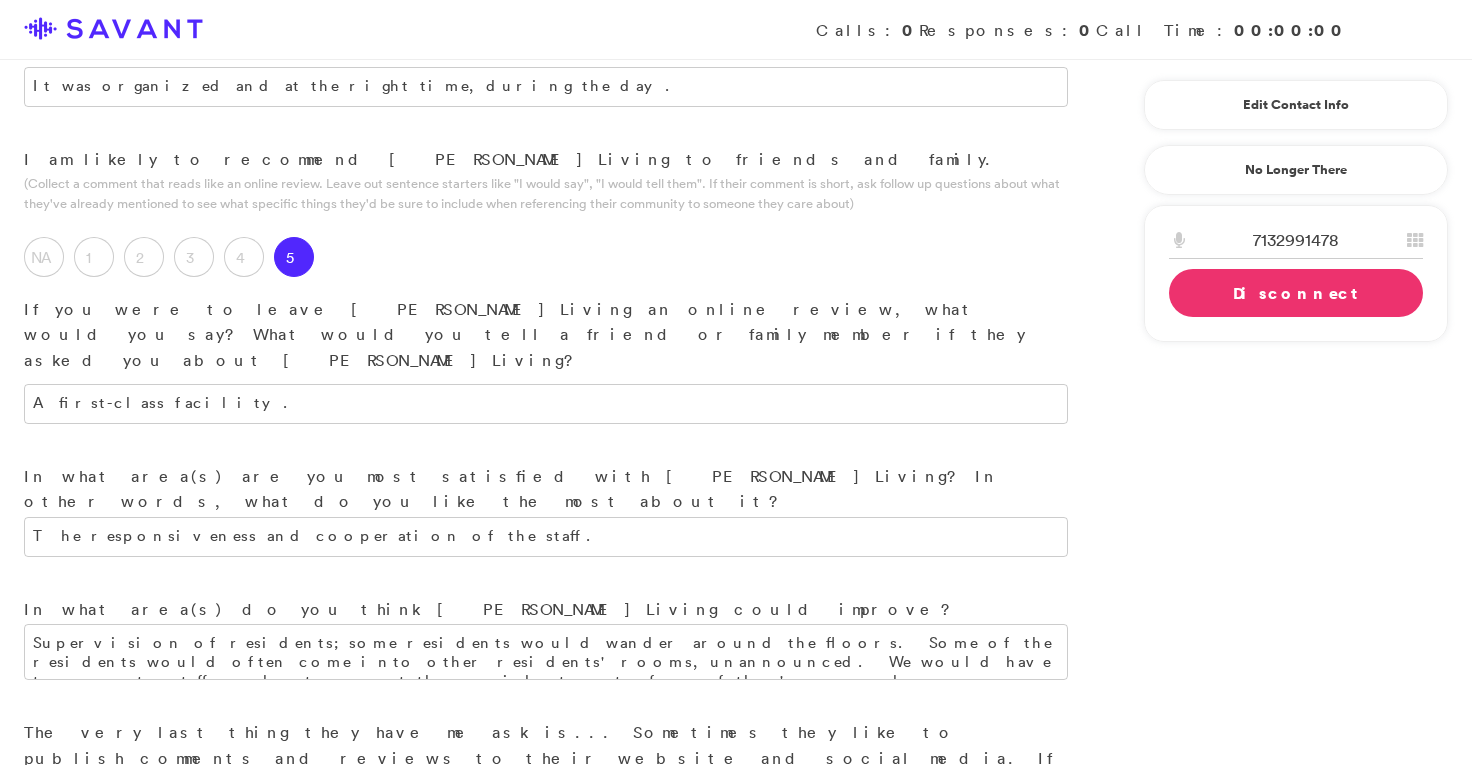 click on "Disconnect" at bounding box center (1296, 293) 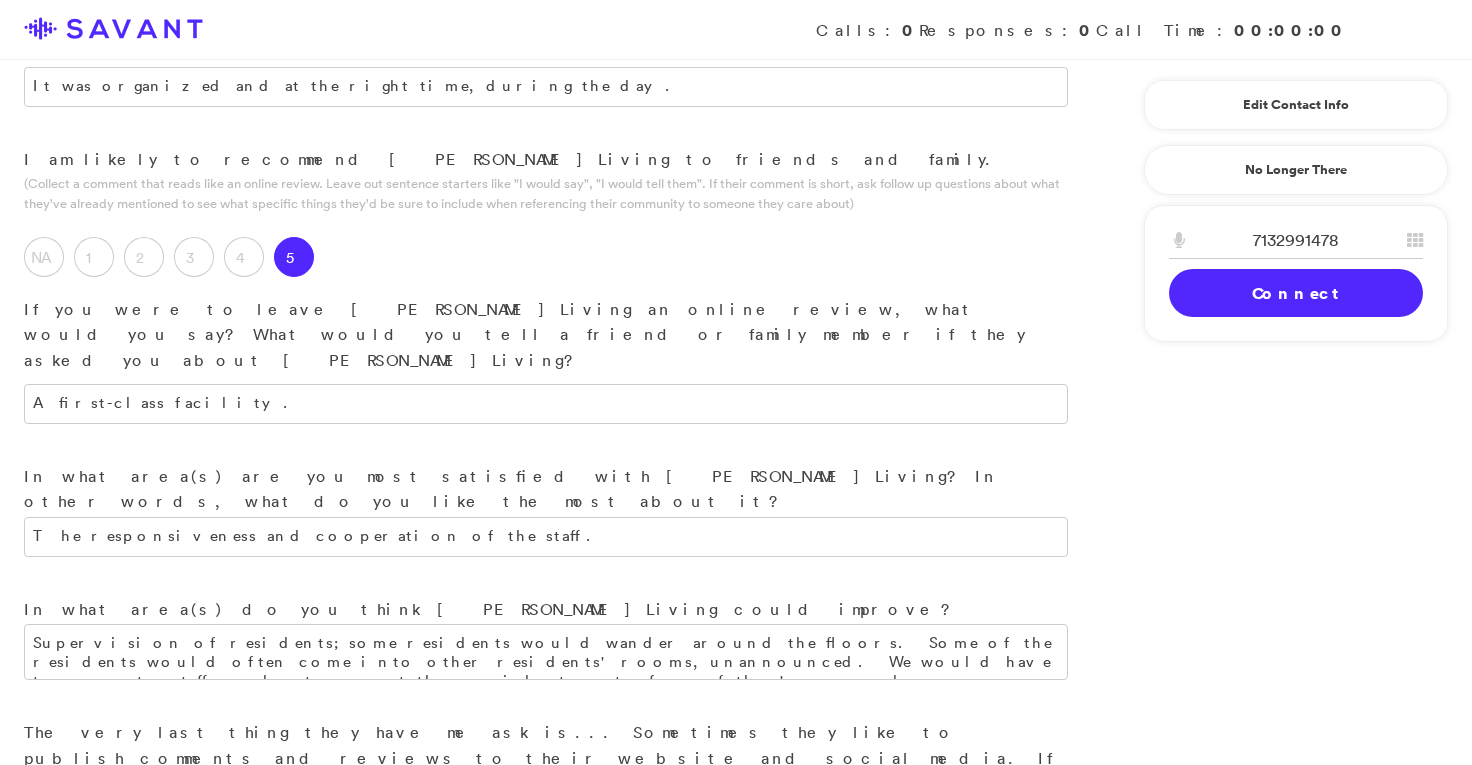 click on "Submit & Next" at bounding box center [150, 1127] 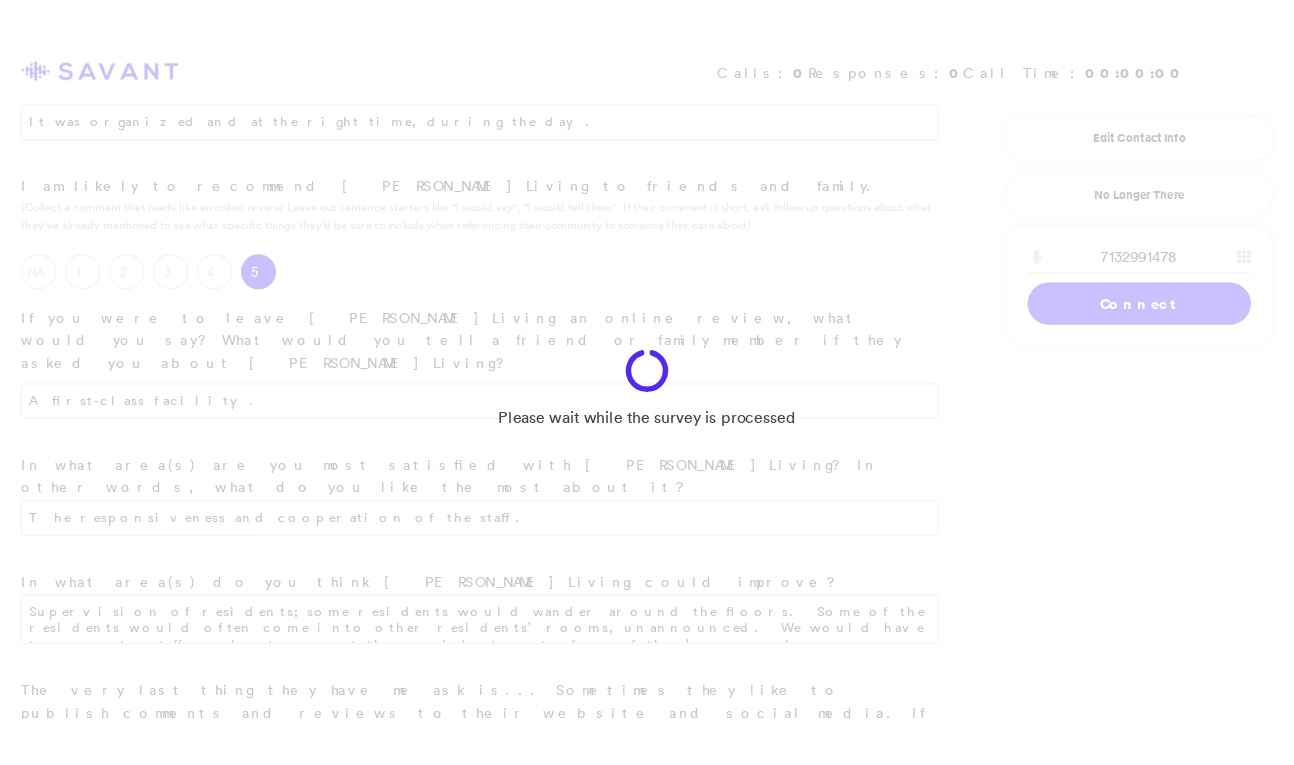 scroll, scrollTop: 2313, scrollLeft: 0, axis: vertical 